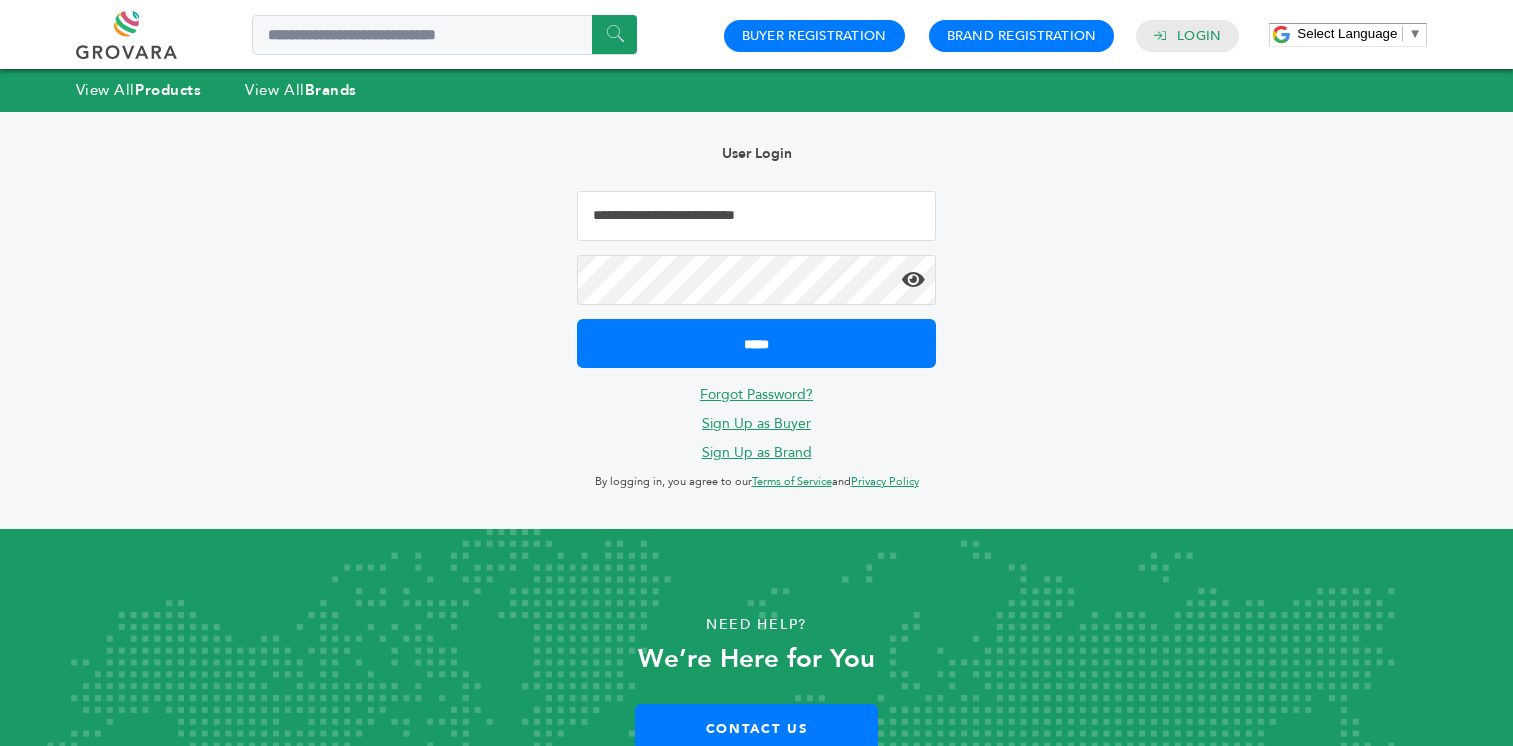 scroll, scrollTop: 0, scrollLeft: 0, axis: both 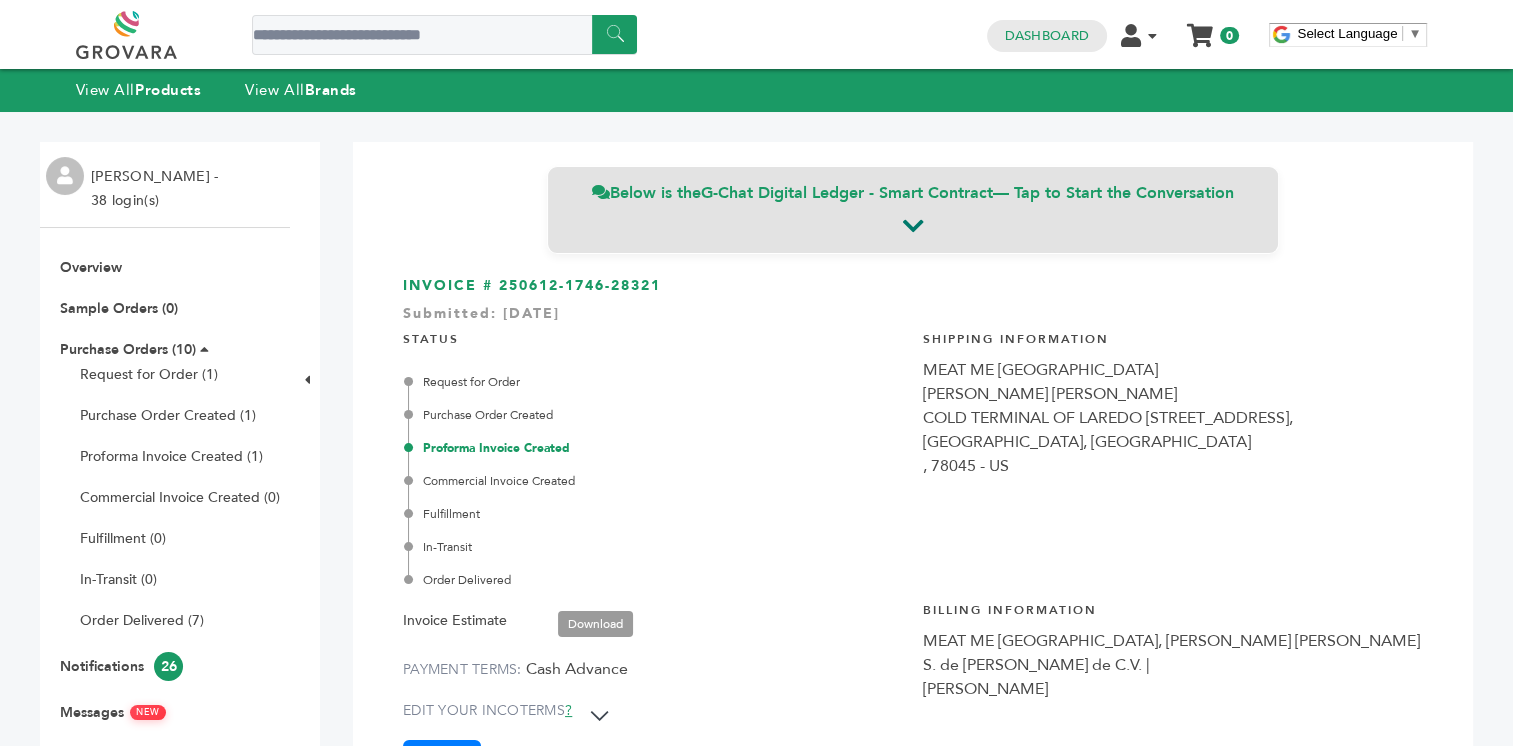 click on "G-Chat Digital Ledger - Smart Contract" at bounding box center [847, 193] 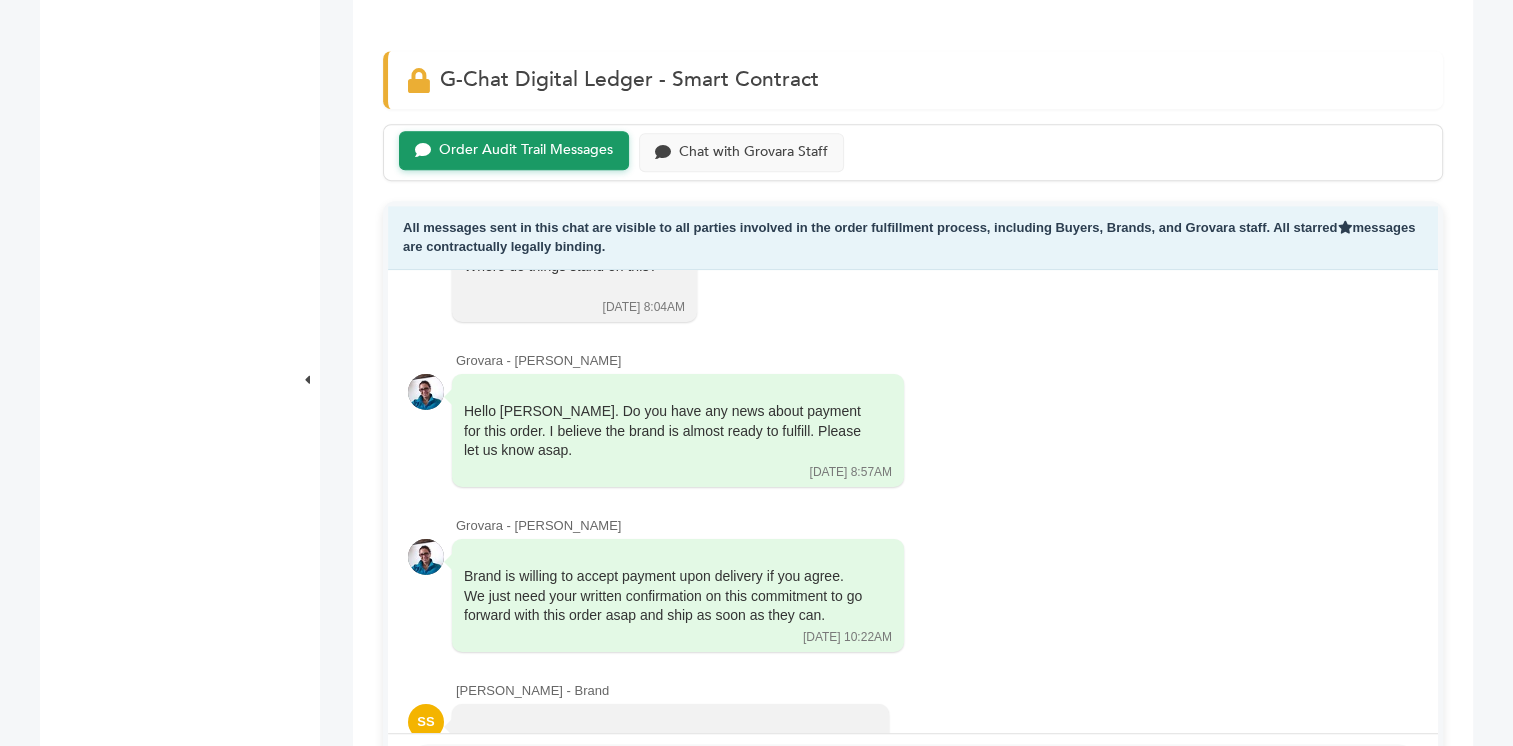 scroll, scrollTop: 1028, scrollLeft: 0, axis: vertical 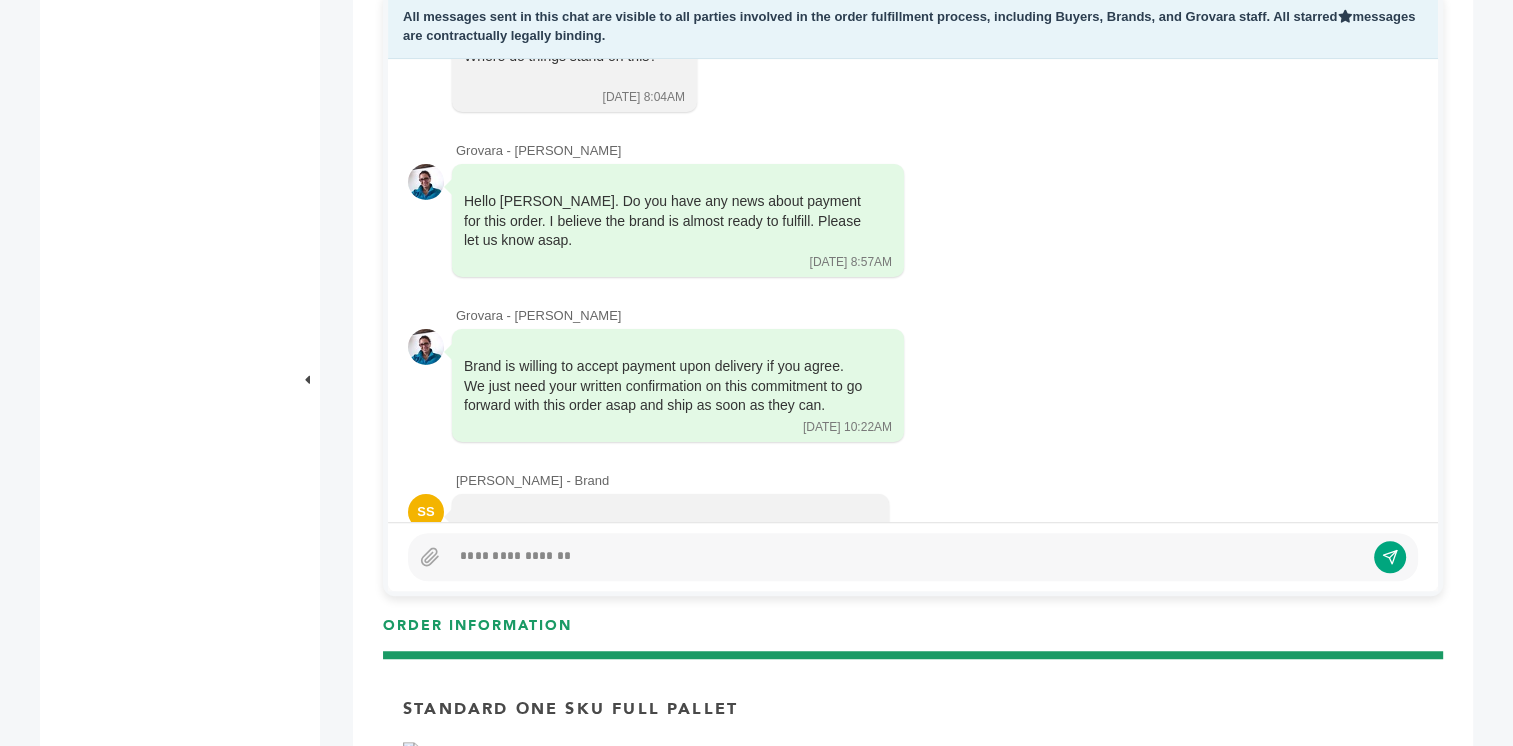 click at bounding box center (907, 557) 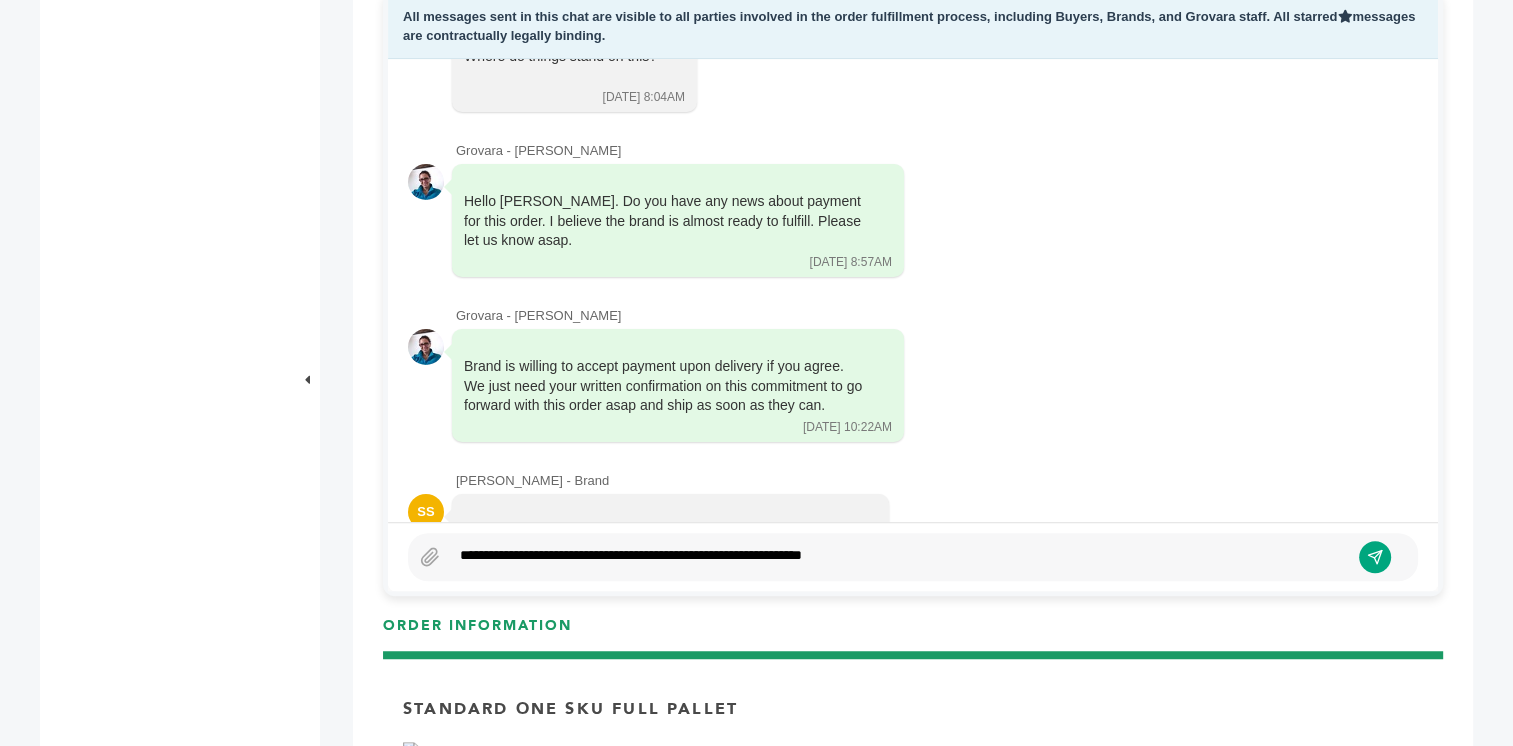 click on "**********" at bounding box center (899, 557) 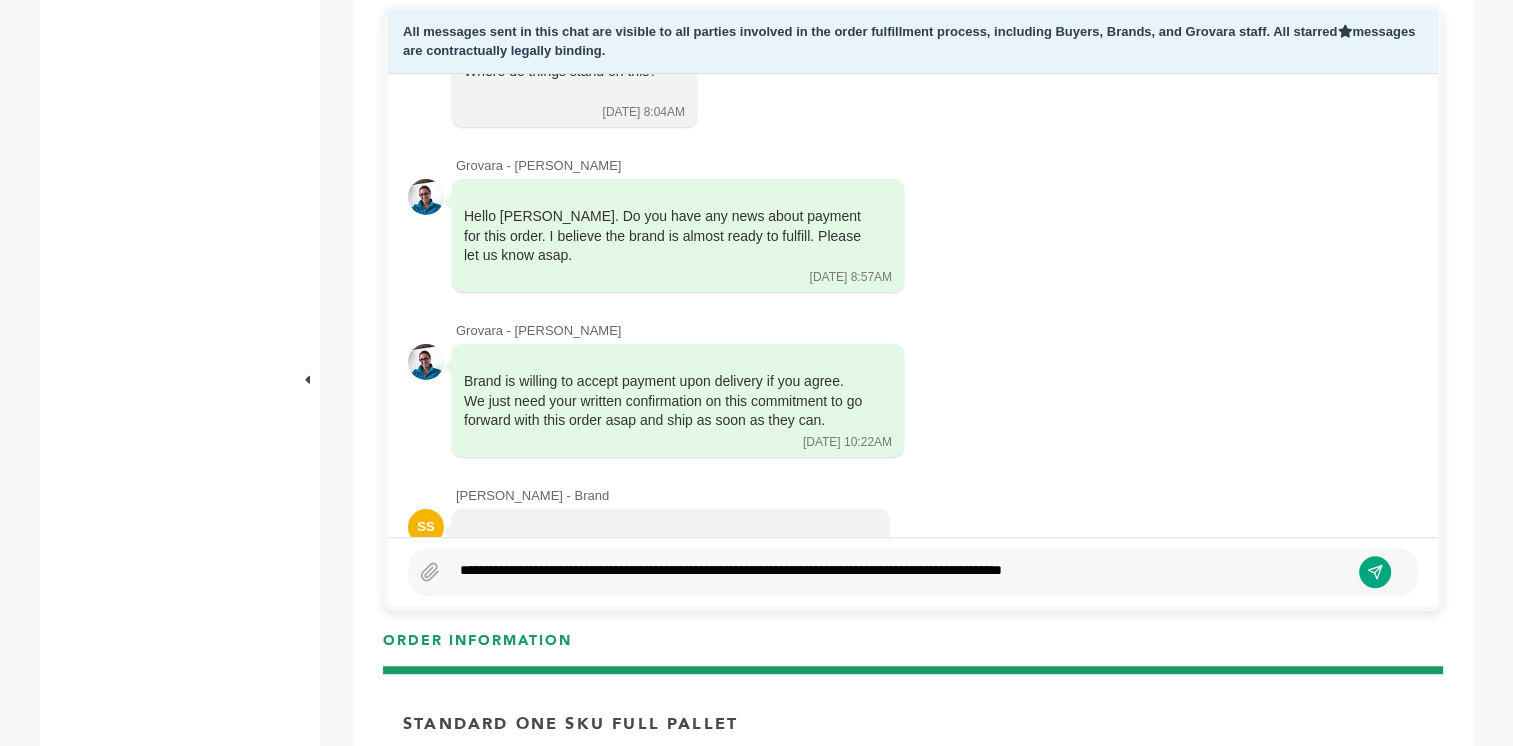 scroll, scrollTop: 1228, scrollLeft: 0, axis: vertical 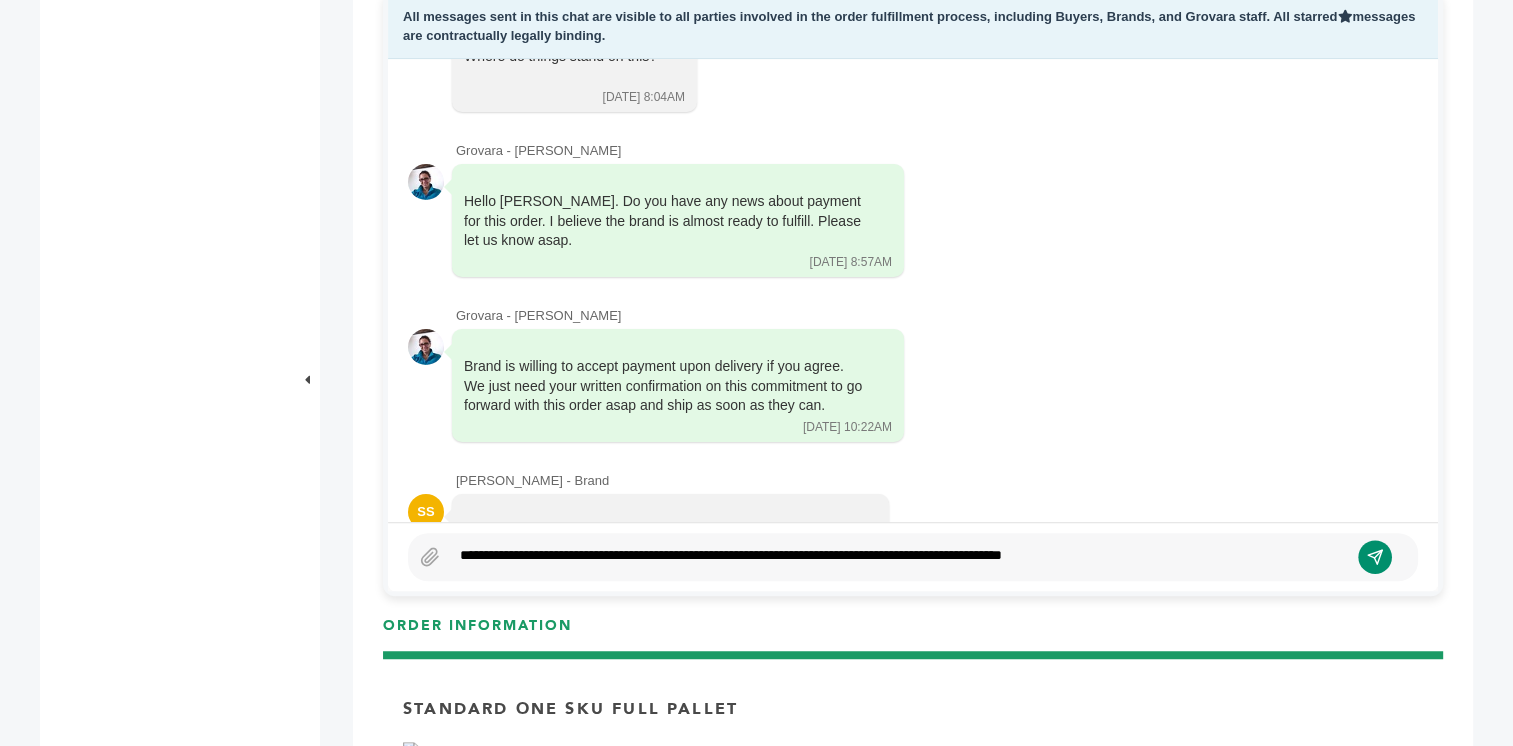click 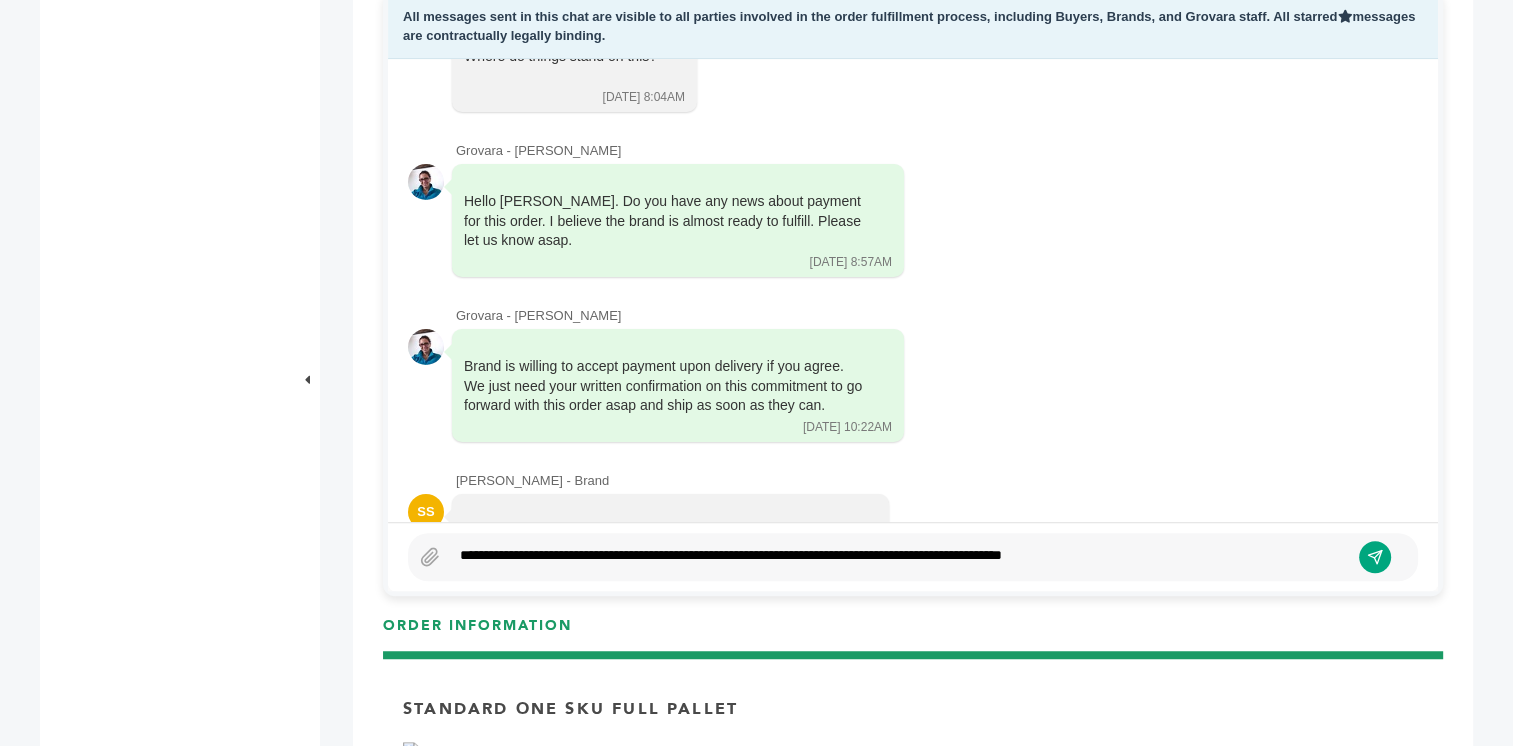 scroll, scrollTop: 6938, scrollLeft: 0, axis: vertical 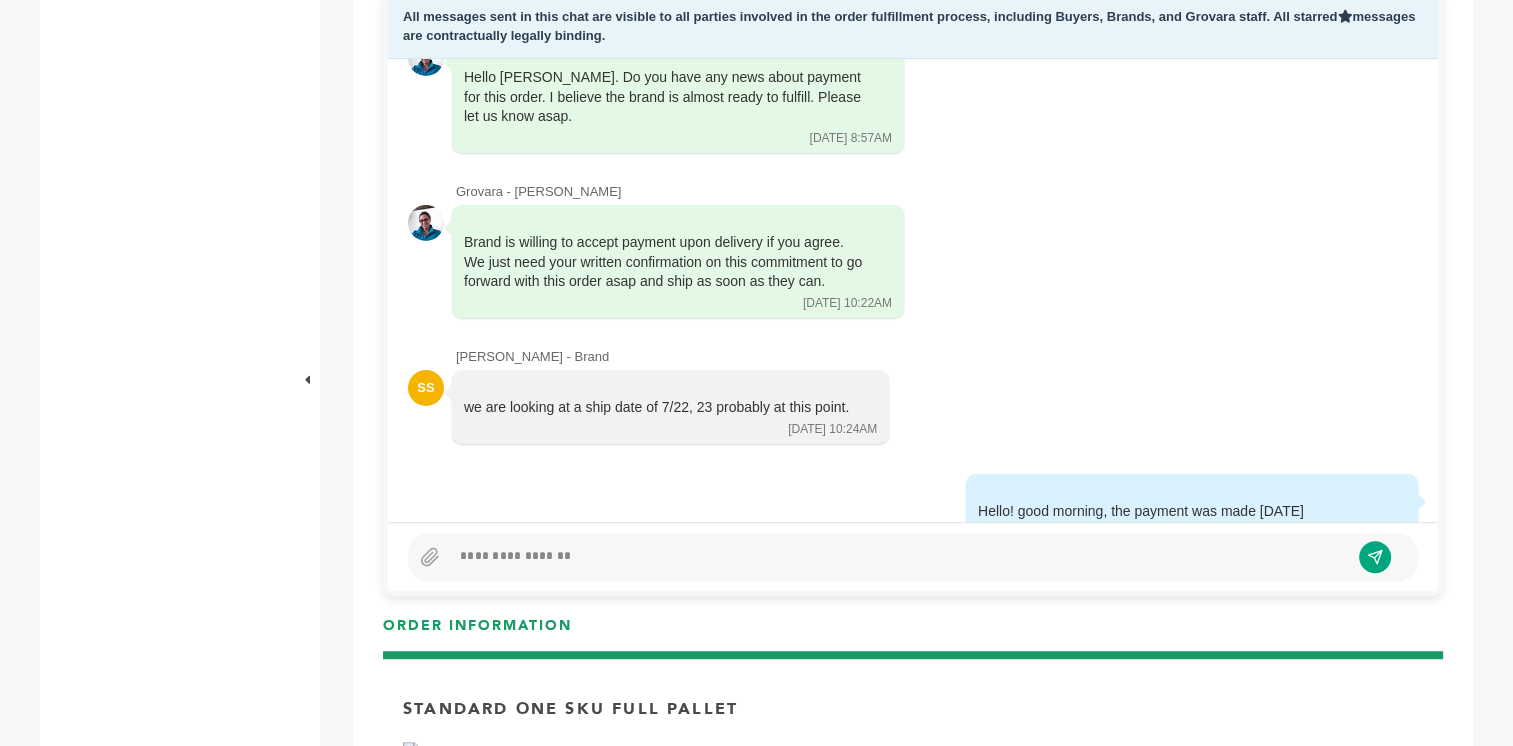 click at bounding box center [913, 557] 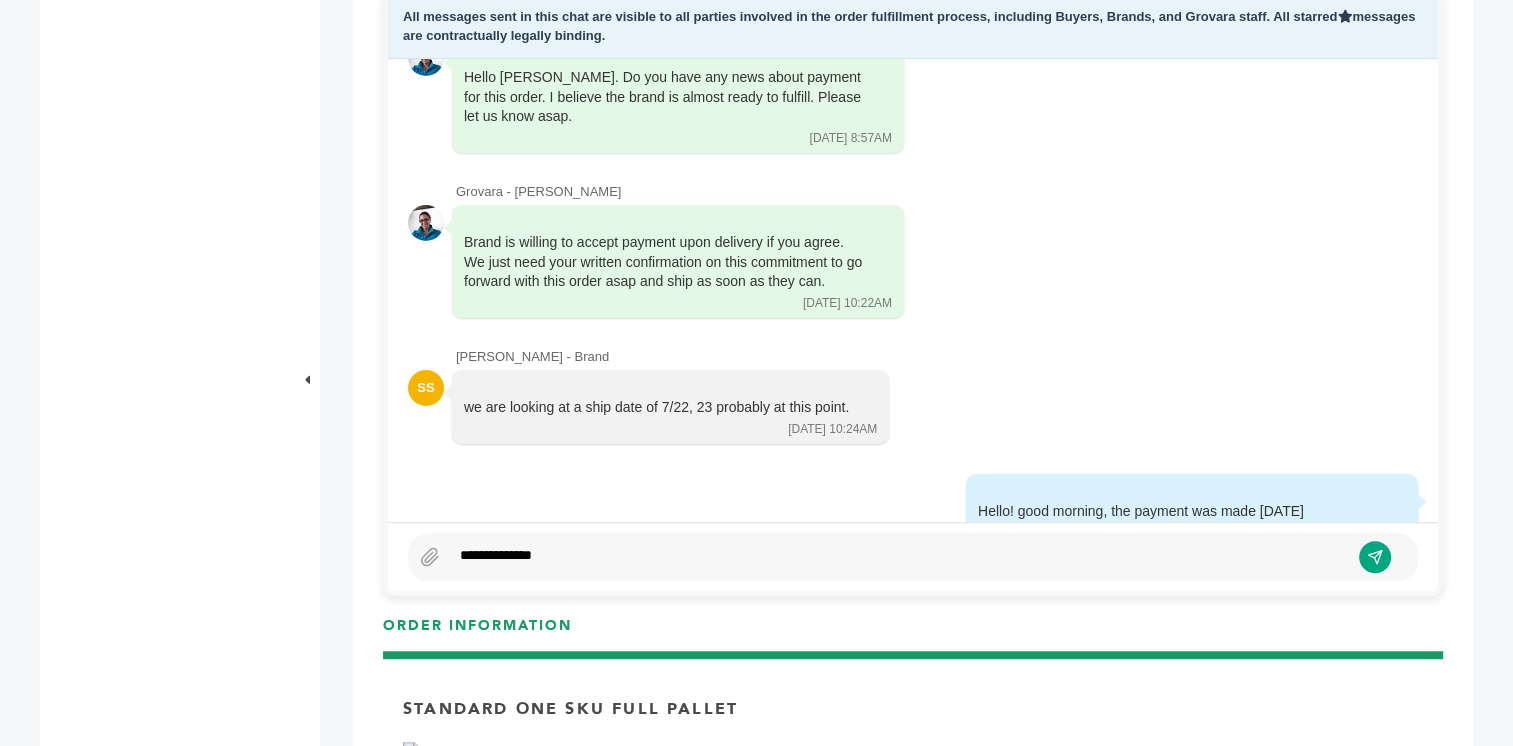 drag, startPoint x: 1371, startPoint y: 566, endPoint x: 868, endPoint y: 88, distance: 693.897 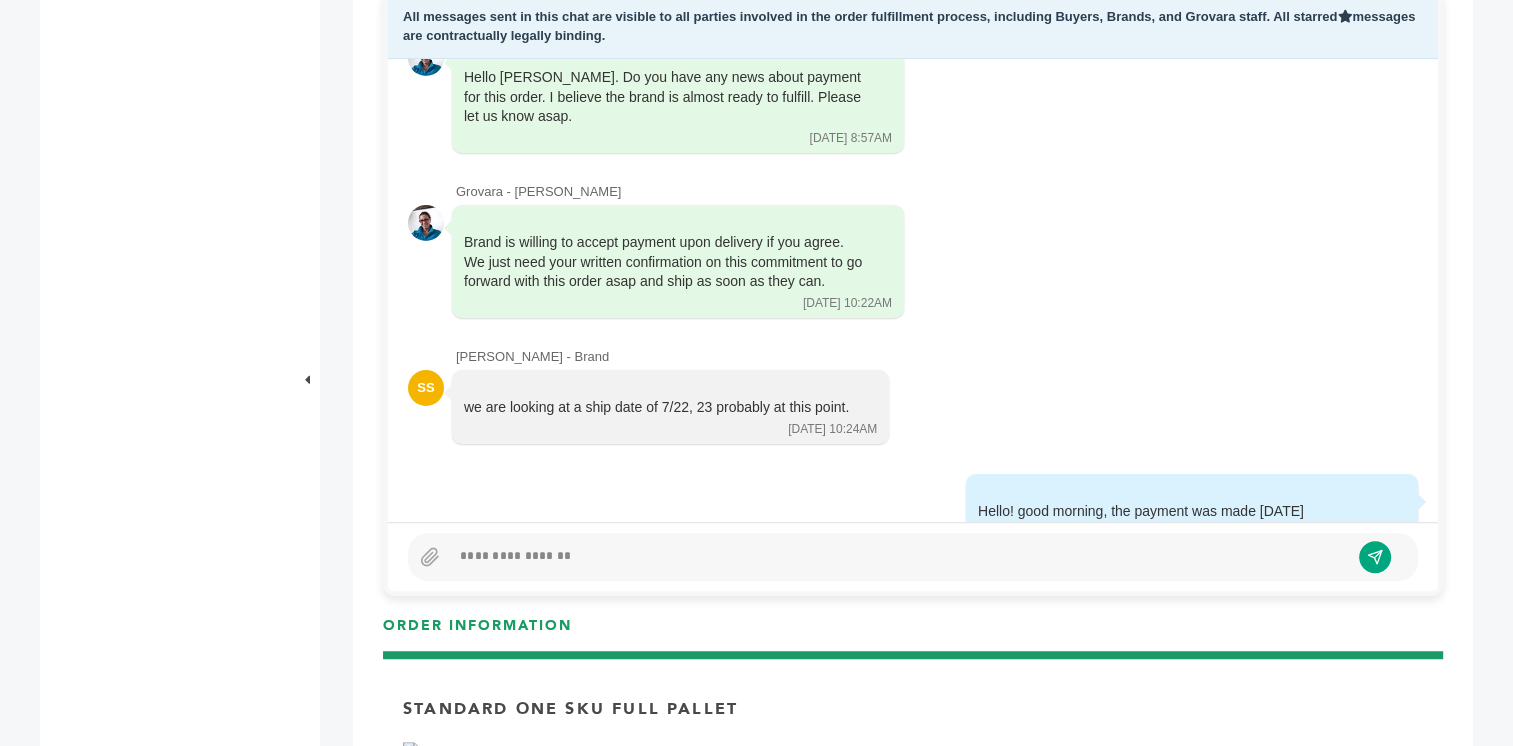 scroll, scrollTop: 7041, scrollLeft: 0, axis: vertical 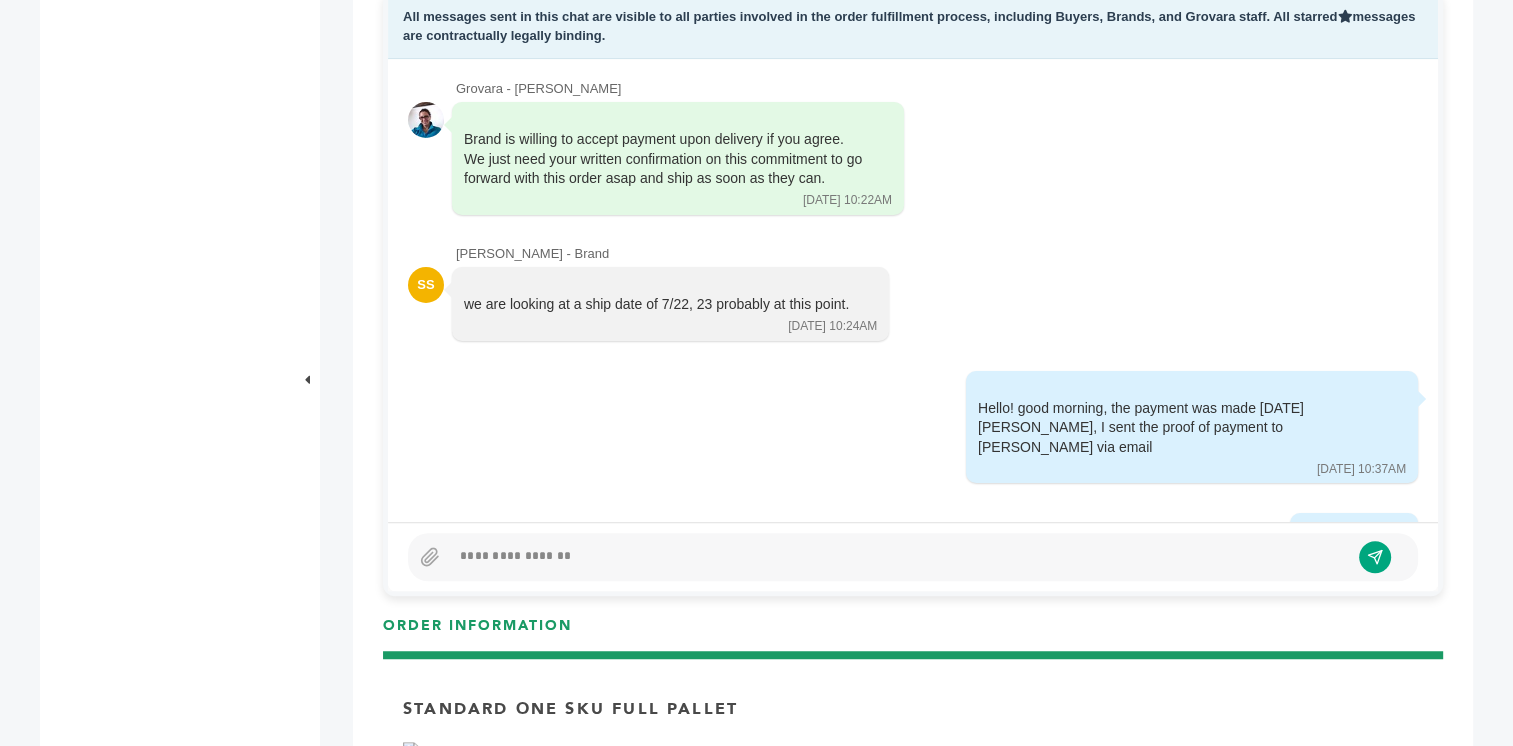 click at bounding box center (899, 557) 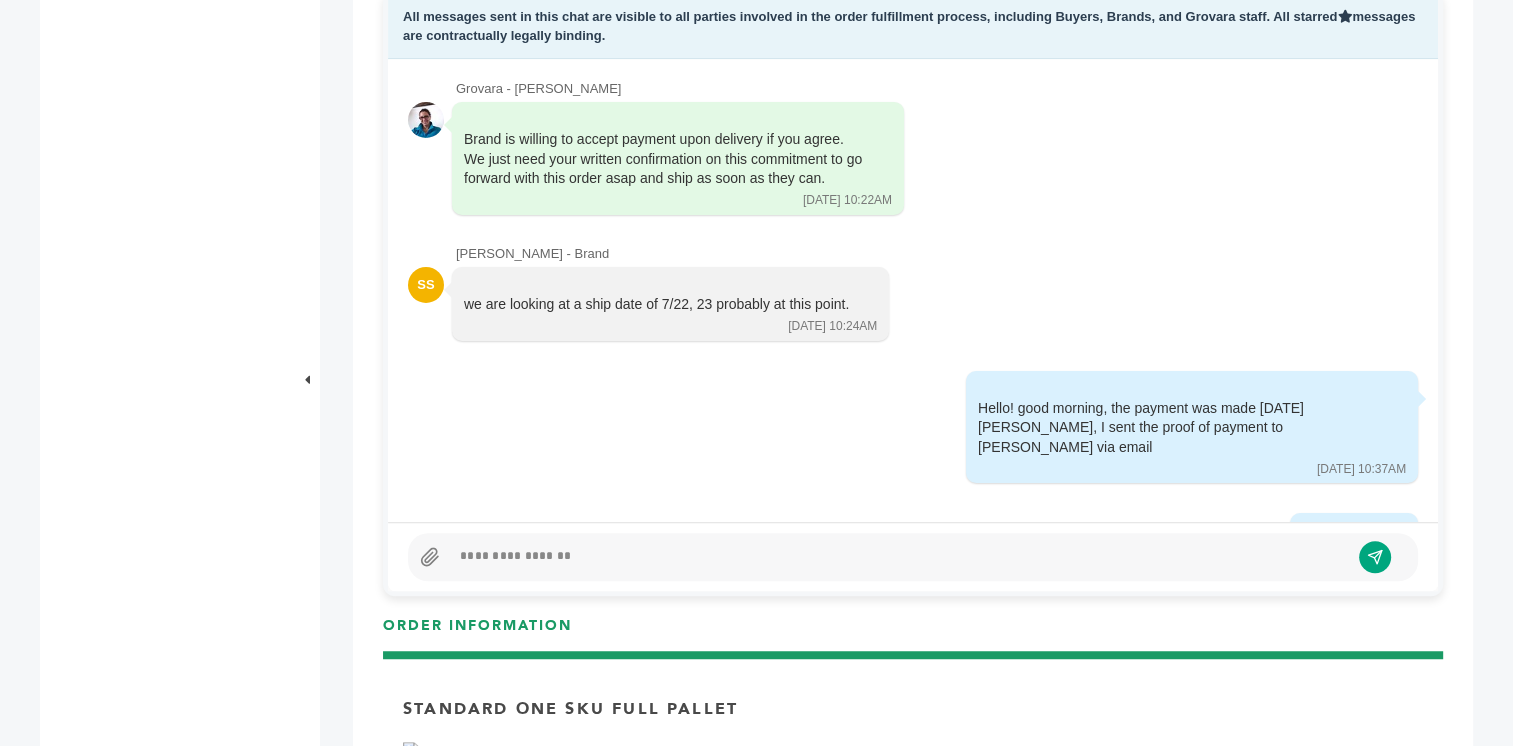 click 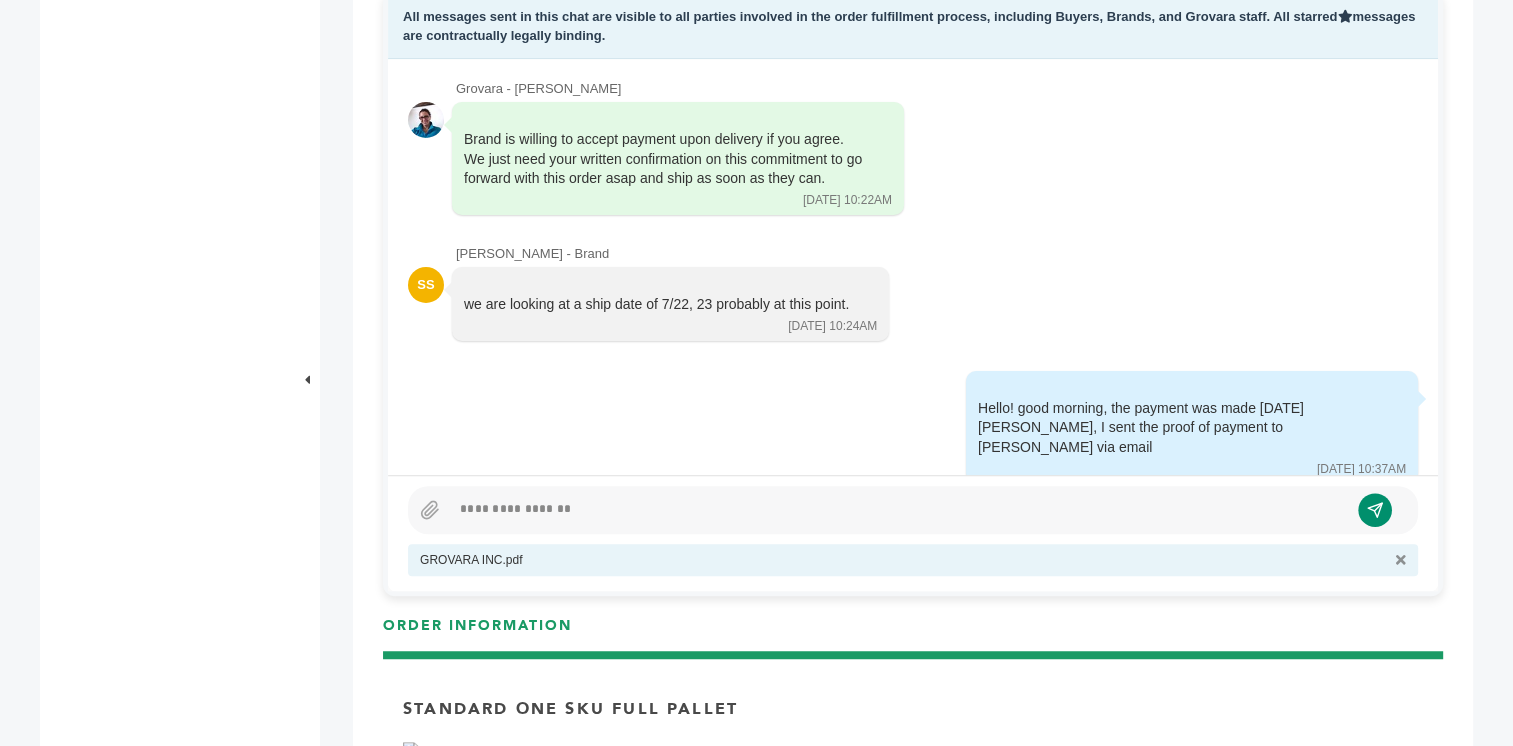 click 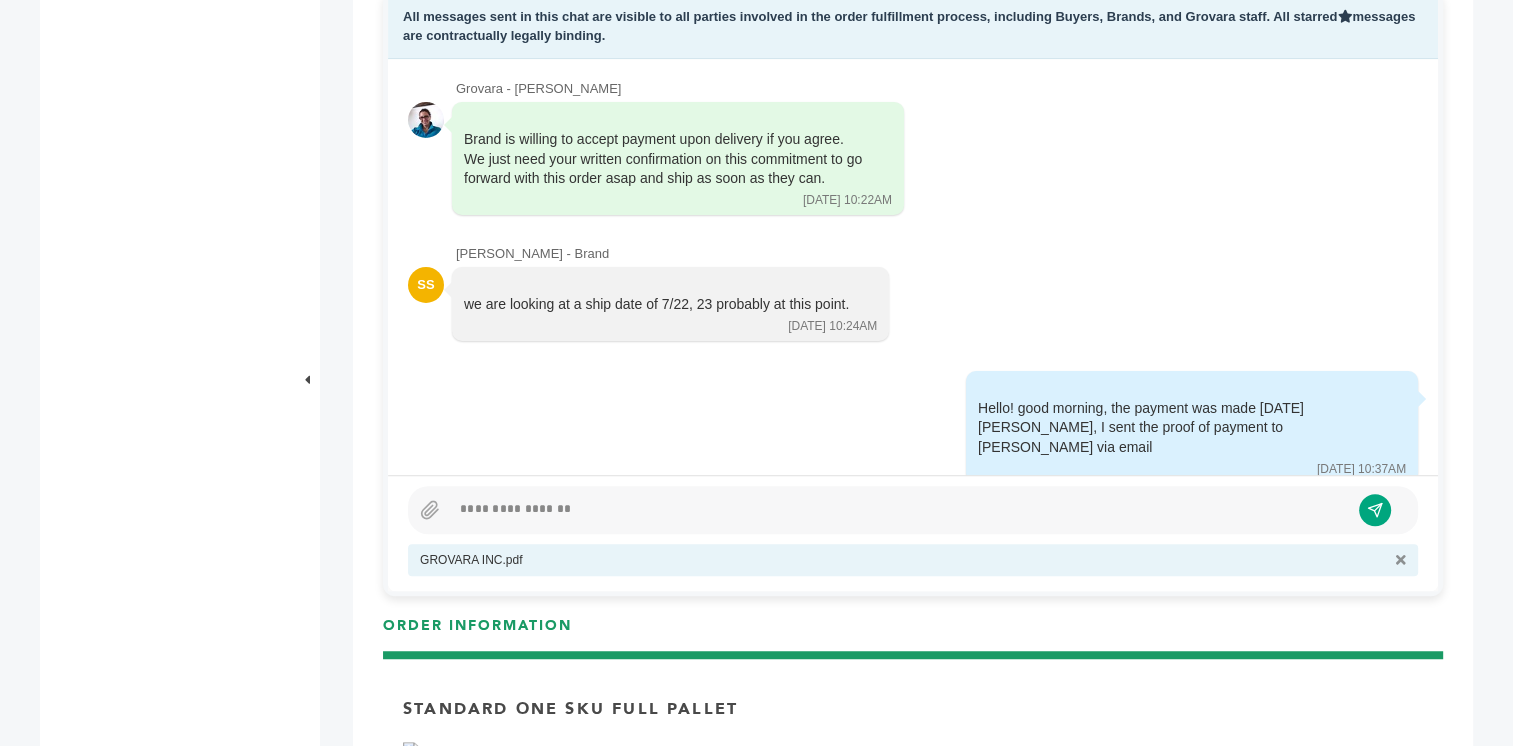scroll, scrollTop: 7150, scrollLeft: 0, axis: vertical 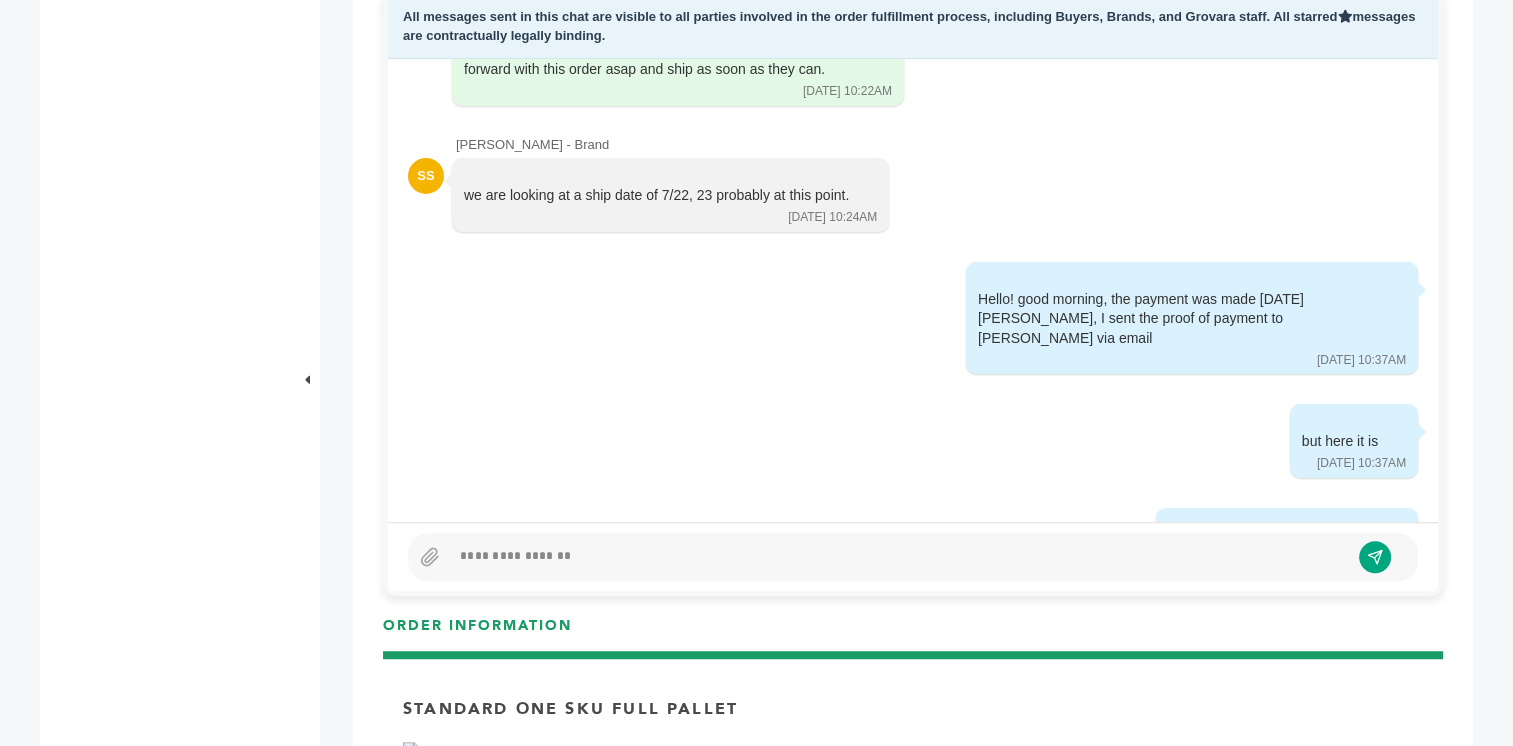 click at bounding box center (899, 557) 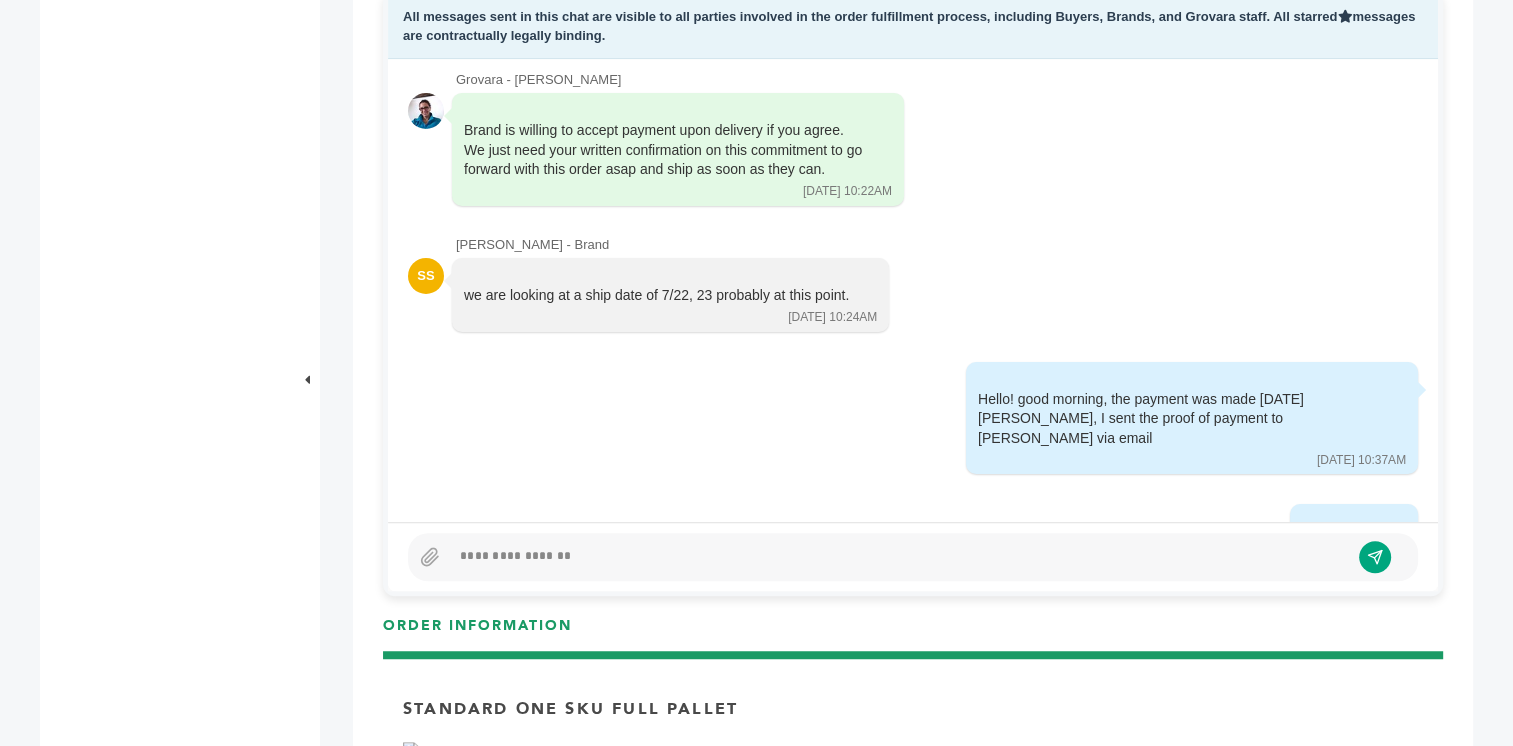 scroll, scrollTop: 6950, scrollLeft: 0, axis: vertical 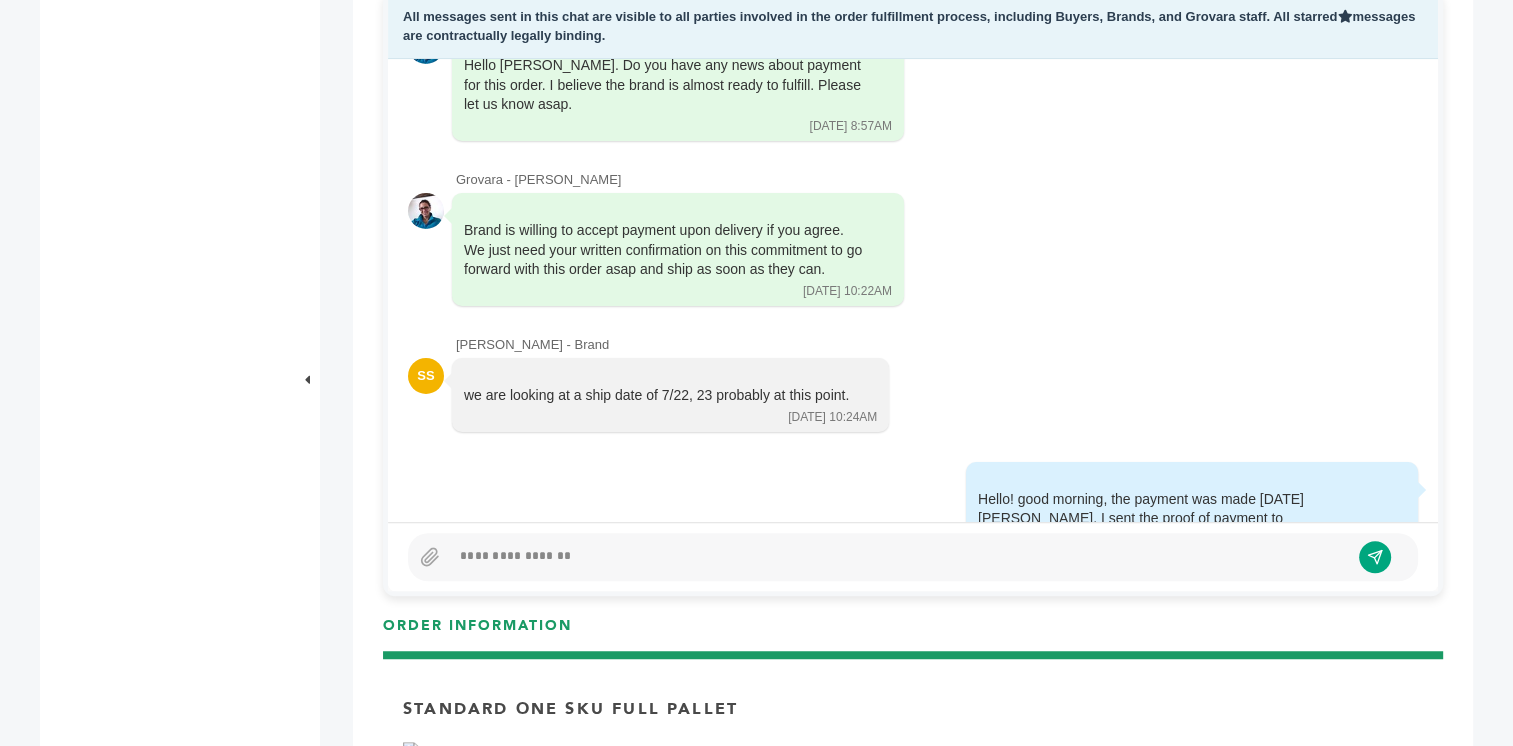 click at bounding box center (899, 557) 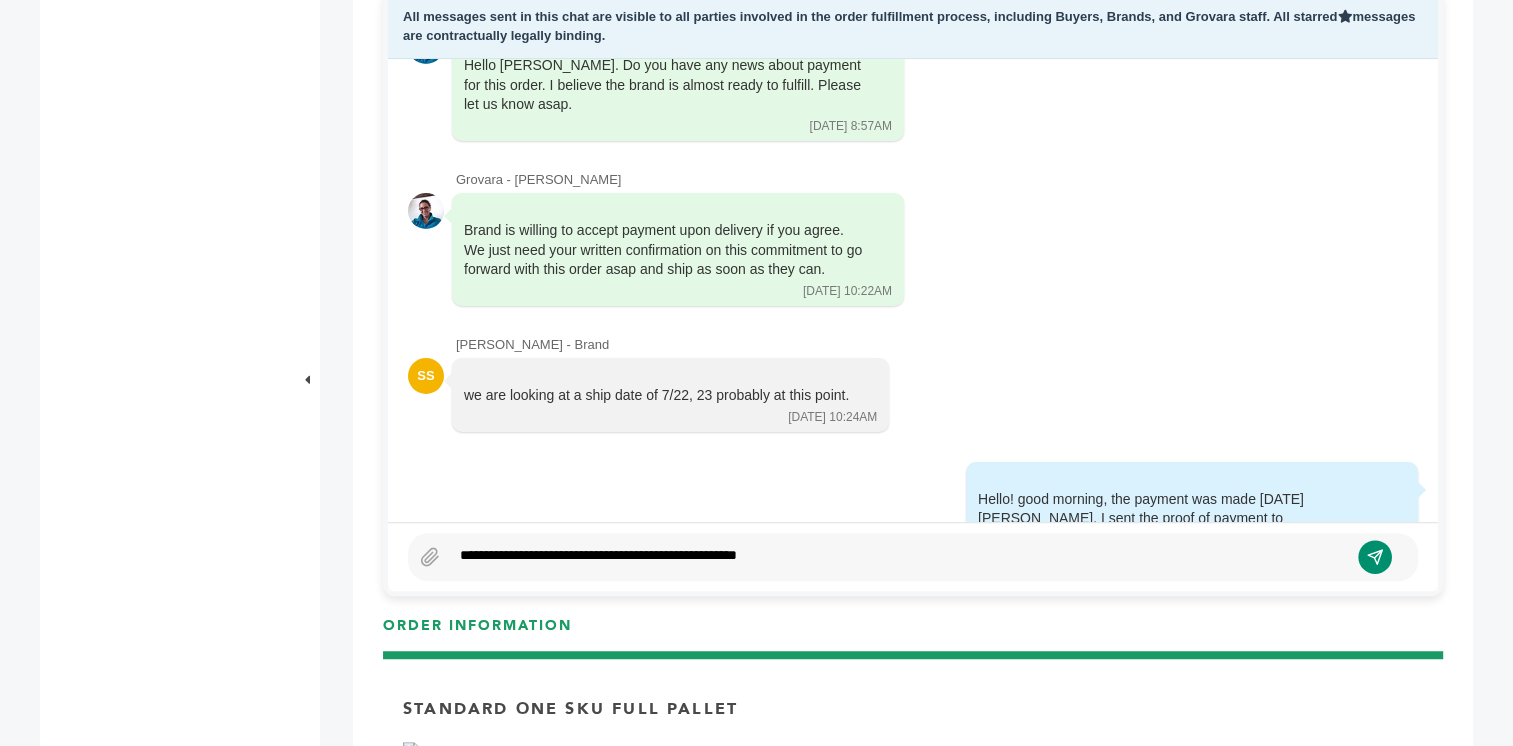click at bounding box center (1375, 557) 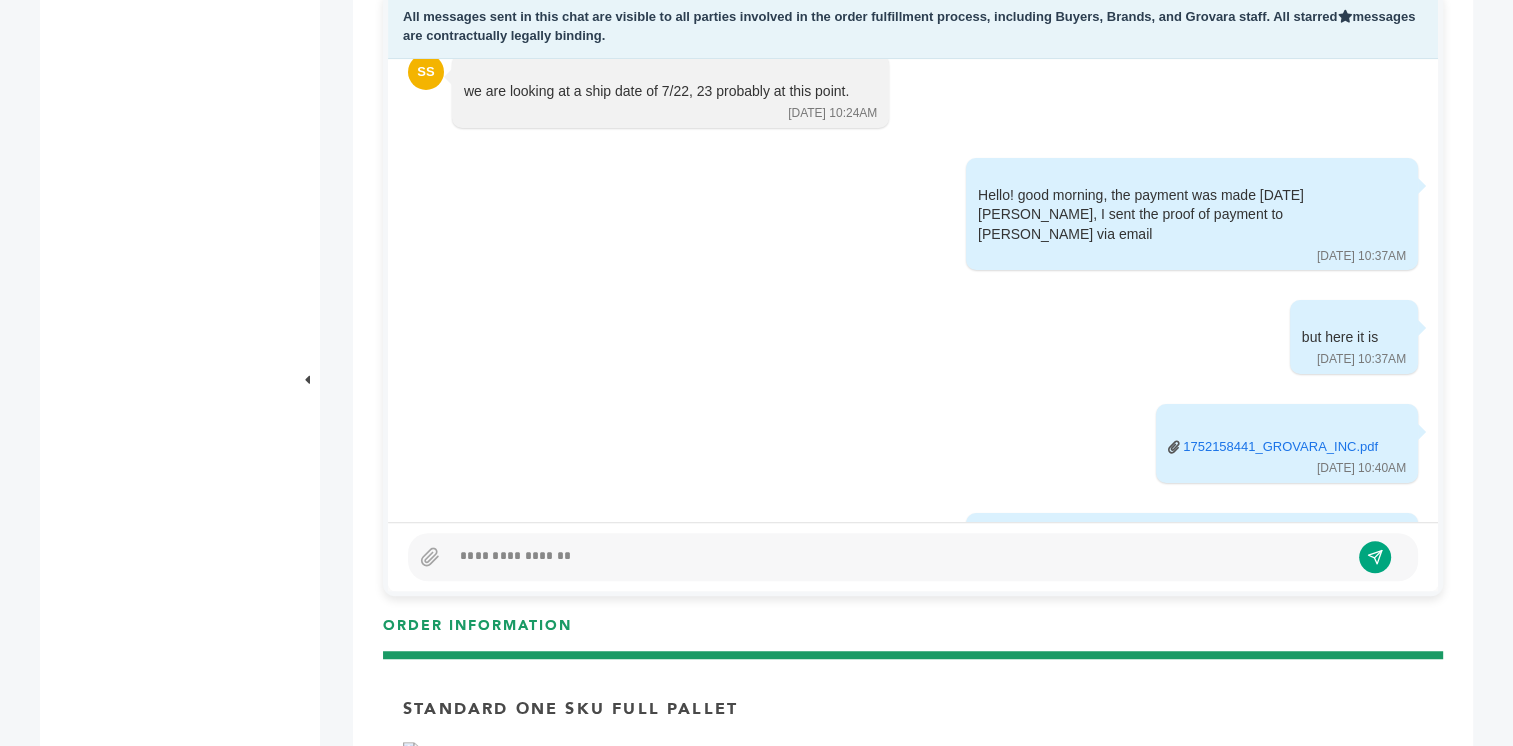 scroll, scrollTop: 7253, scrollLeft: 0, axis: vertical 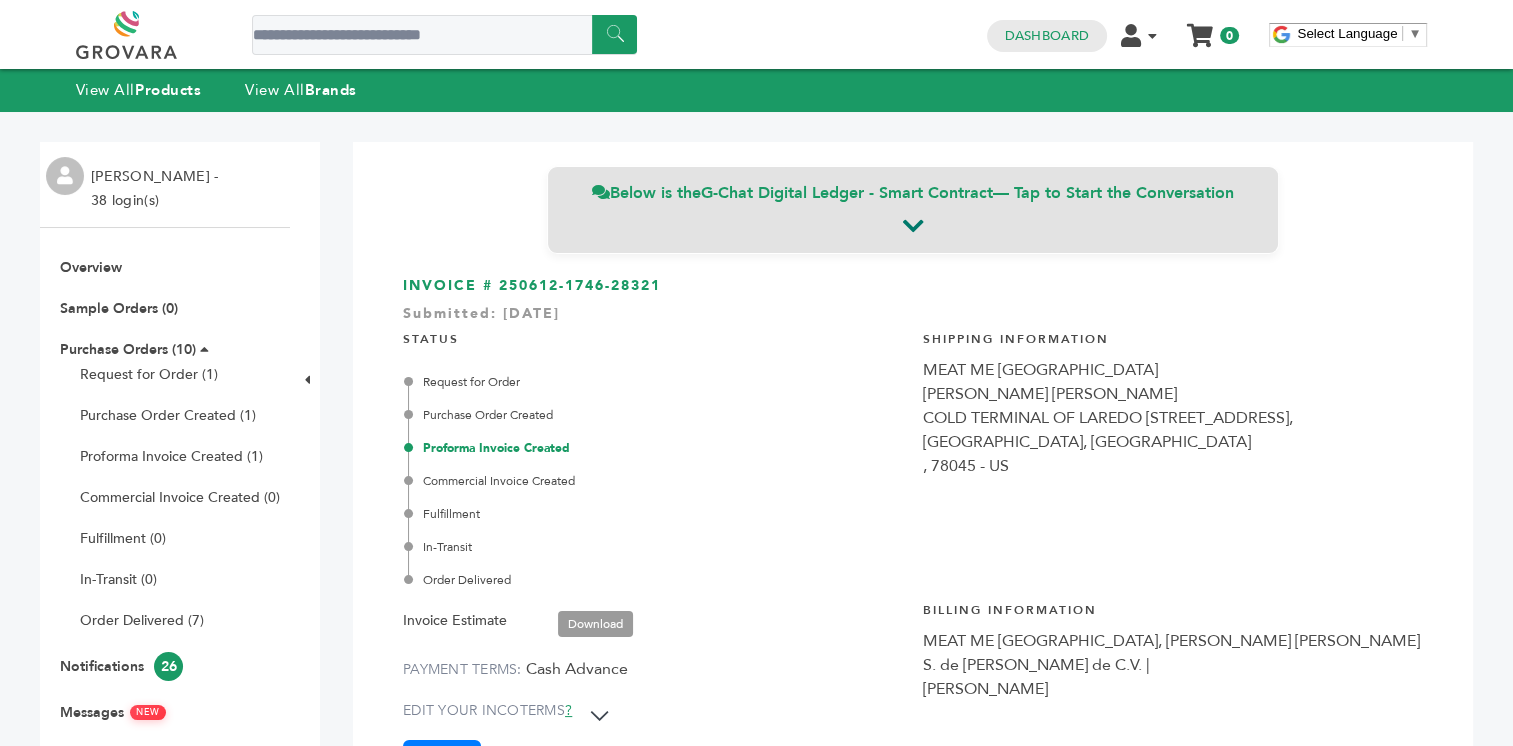 click on "G-Chat Digital Ledger - Smart Contract" at bounding box center [847, 193] 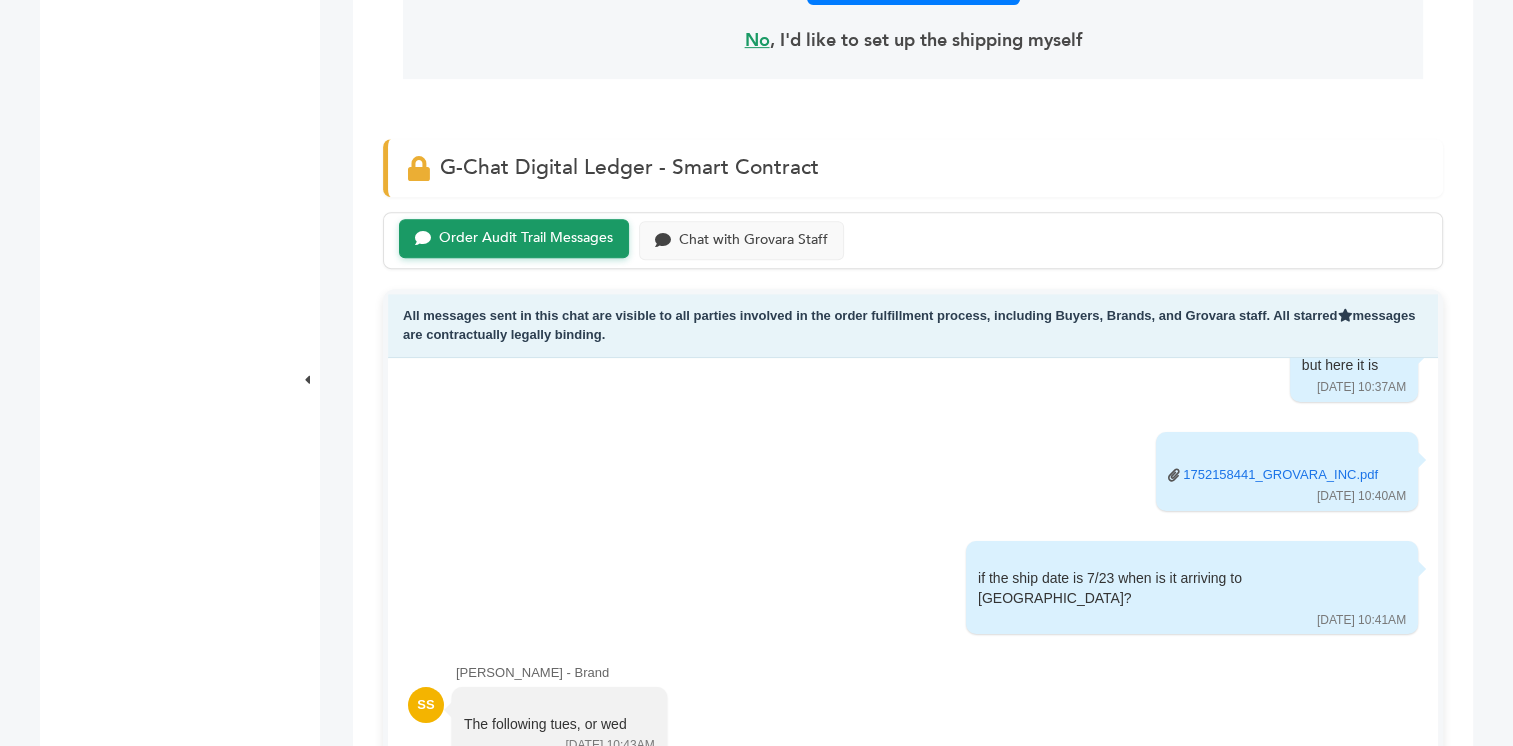 scroll, scrollTop: 1028, scrollLeft: 0, axis: vertical 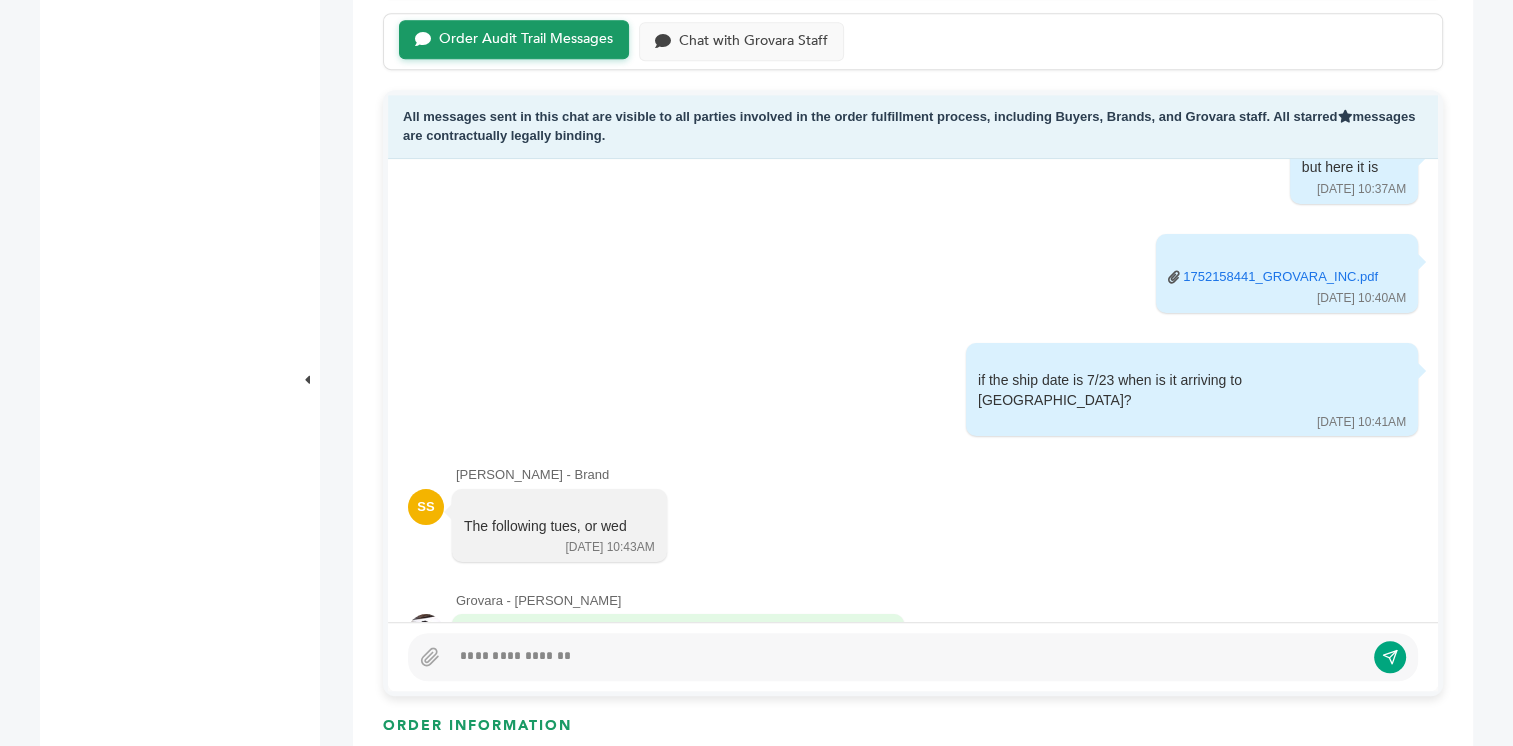 click at bounding box center [913, 657] 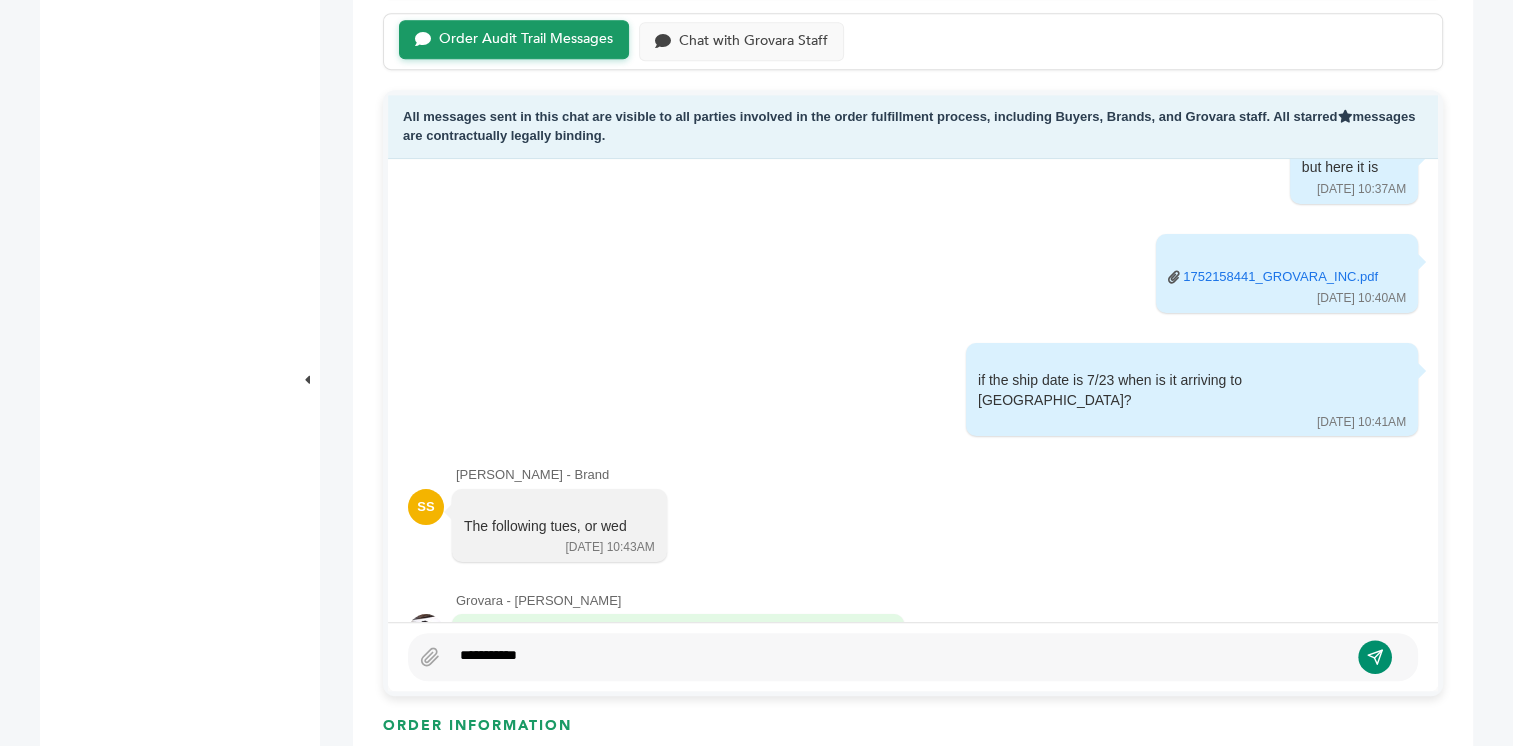 click at bounding box center (1375, 657) 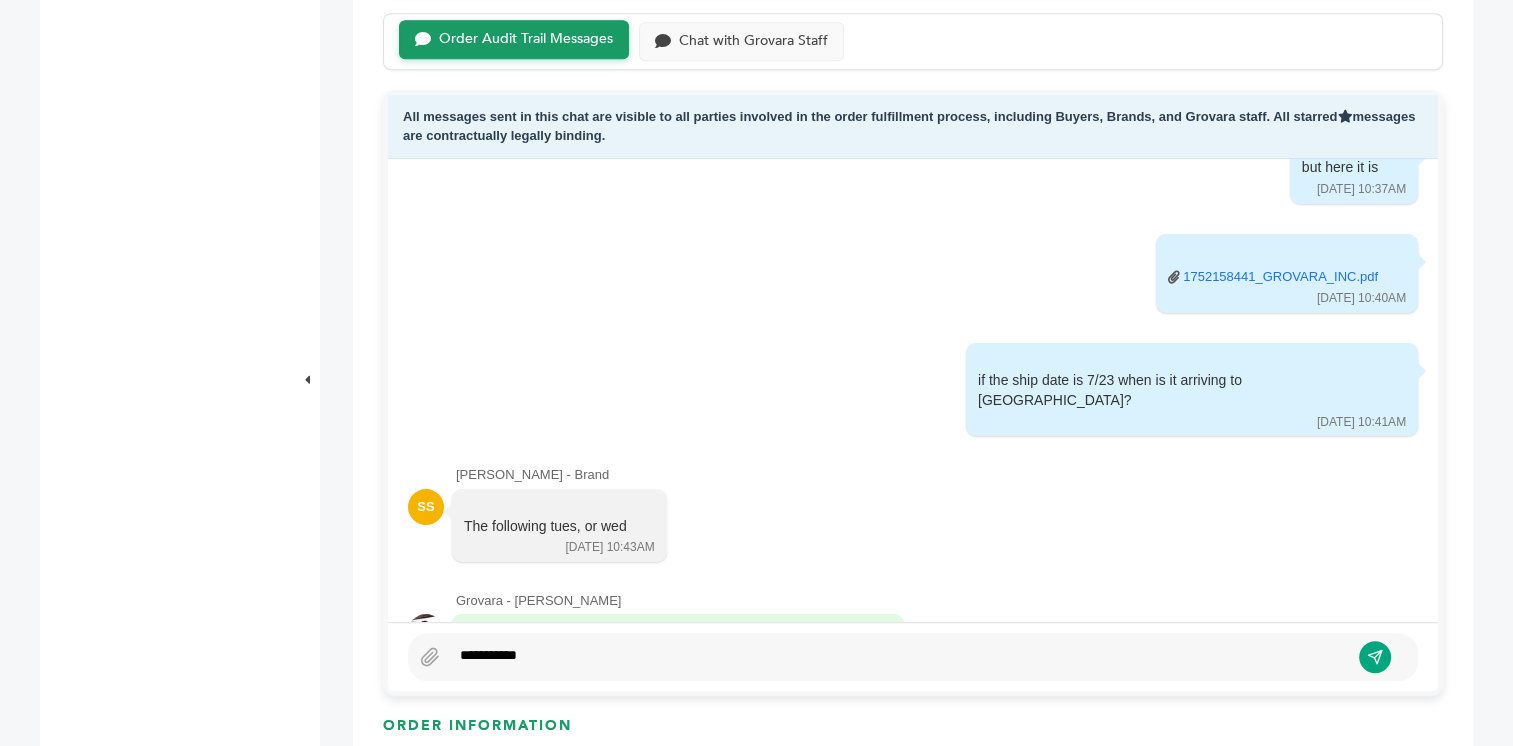 scroll, scrollTop: 7628, scrollLeft: 0, axis: vertical 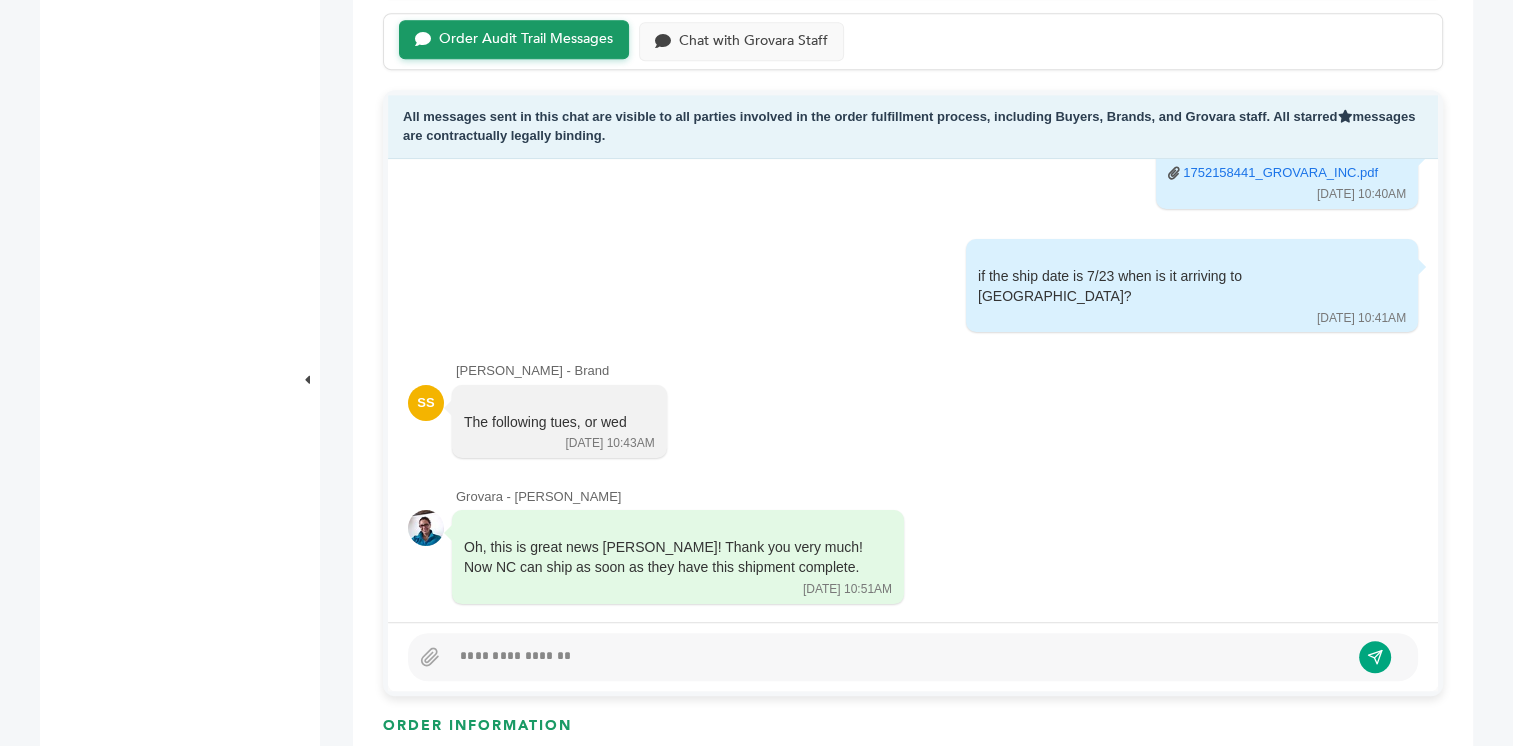 click on "SS
The following tues, or [DATE] 10:43AM
Read by:
[PERSON_NAME] at [DATE] 10:49AM [PERSON_NAME] at [DATE] 10:55AM" at bounding box center (913, 423) 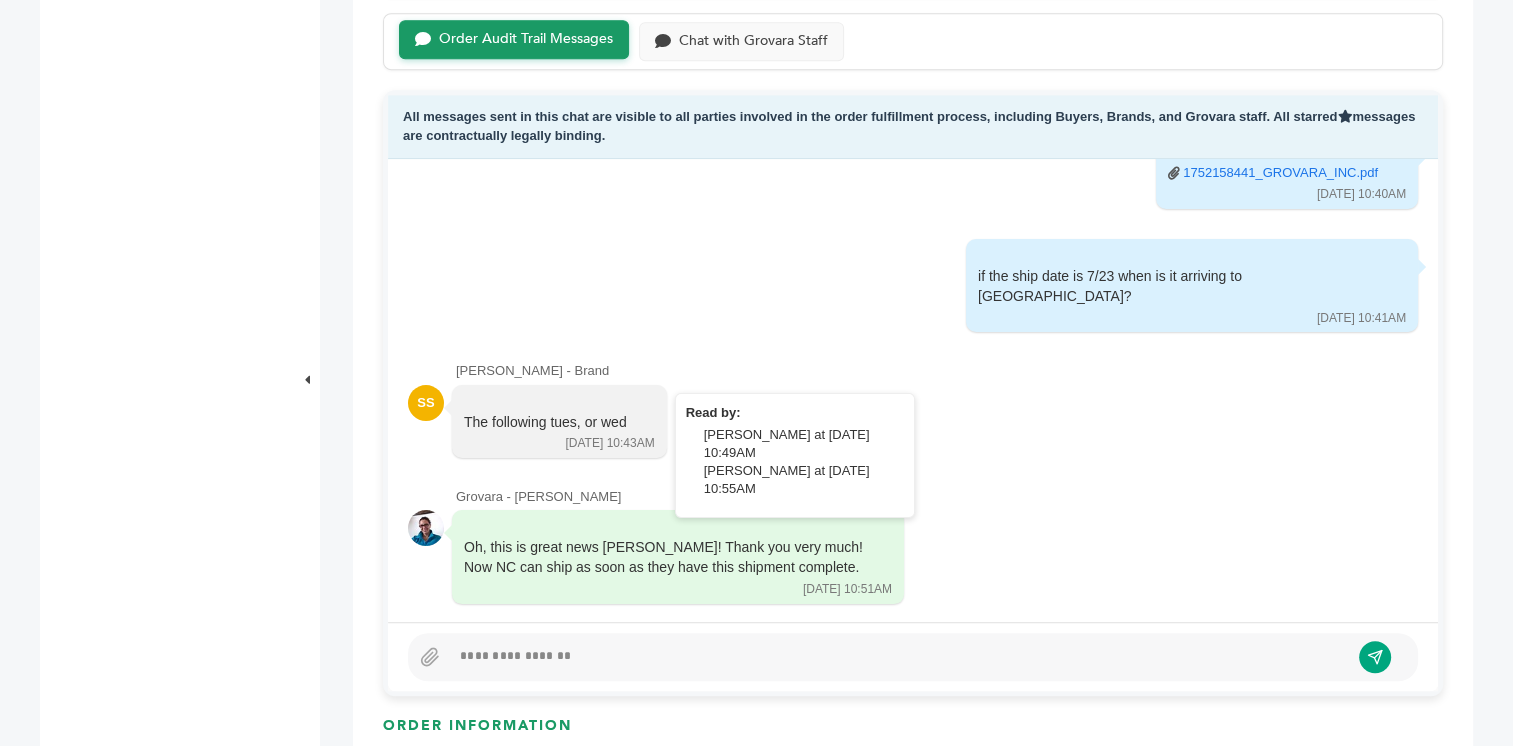 click on "The following tues, or [DATE] 10:43AM" at bounding box center (559, 422) 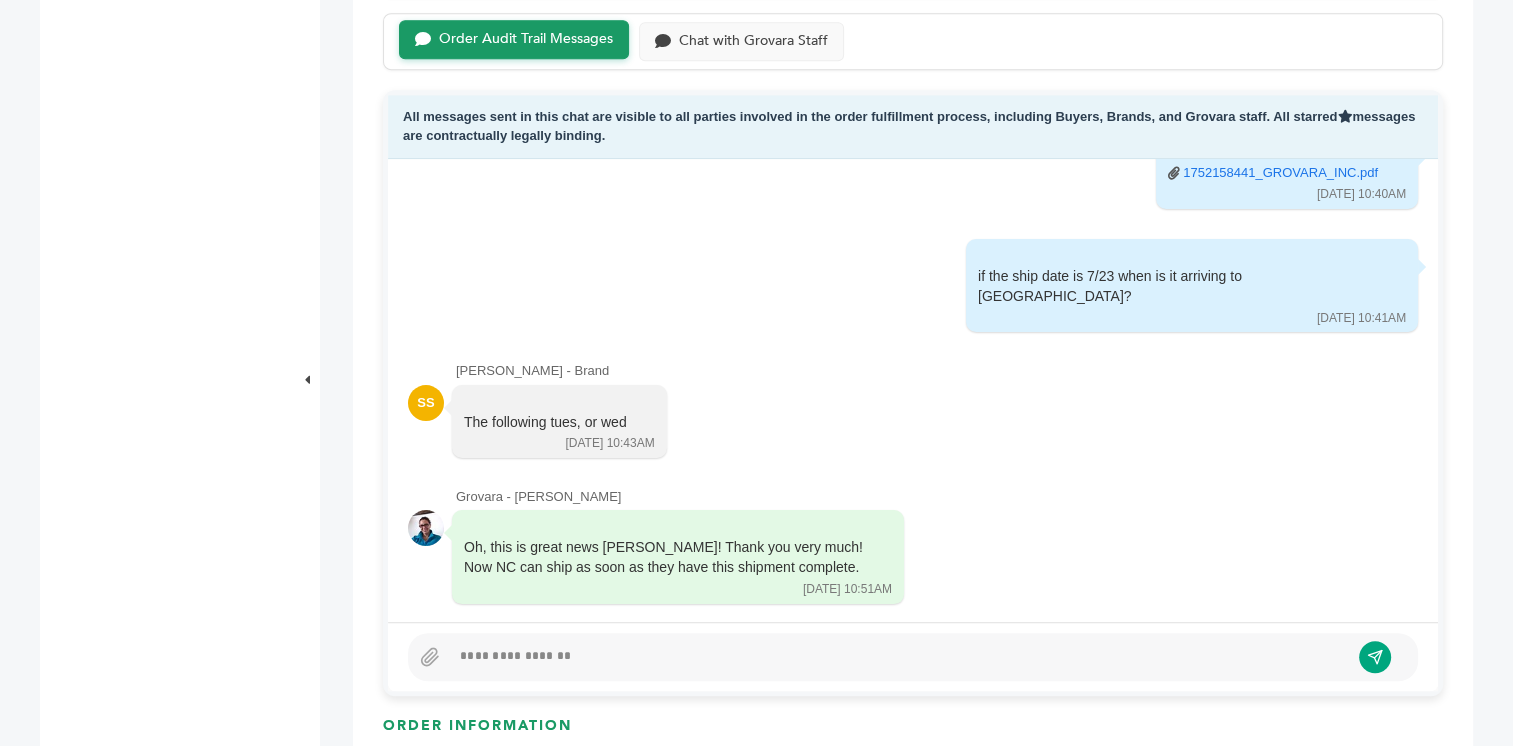 click at bounding box center [899, 657] 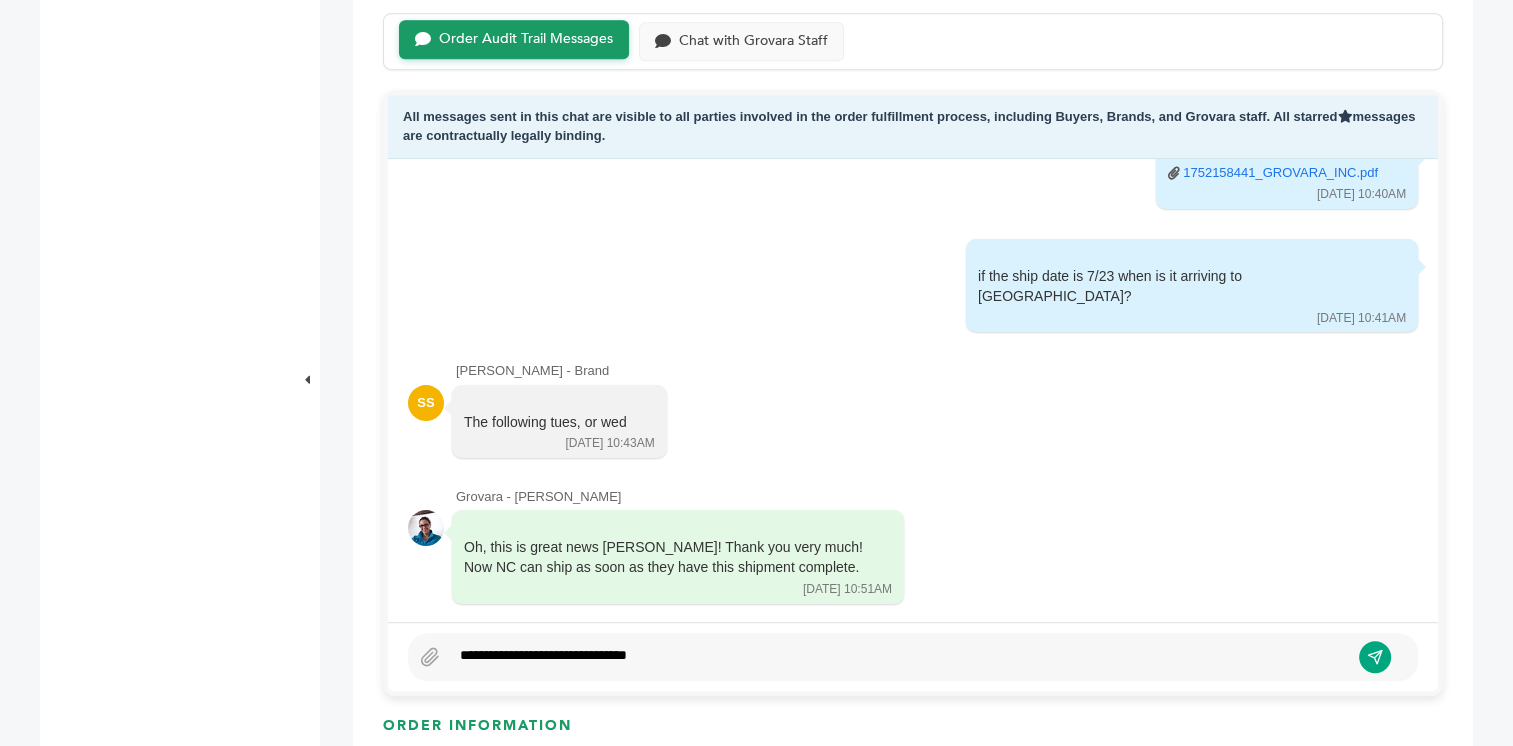 click on "**********" at bounding box center (913, 657) 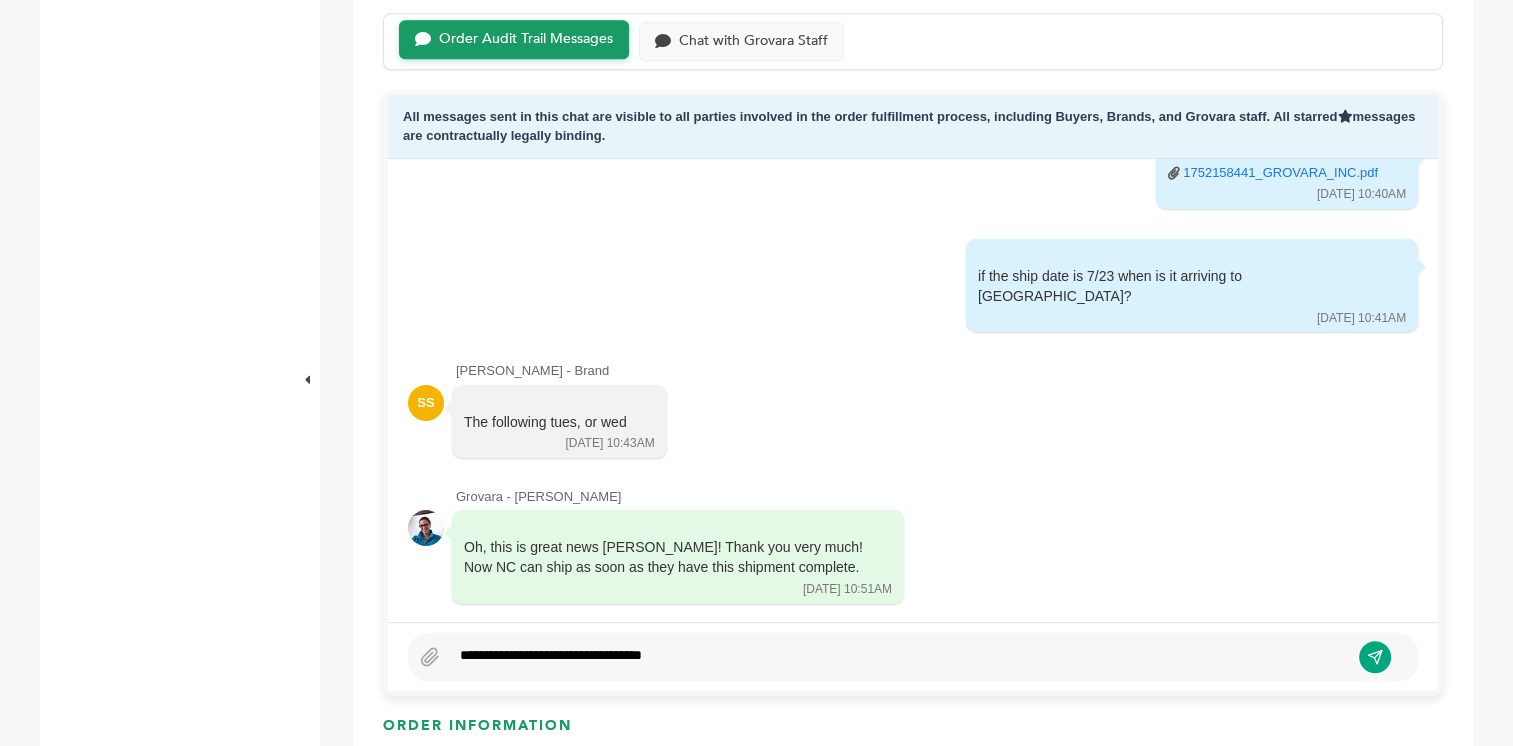 click on "**********" at bounding box center (899, 657) 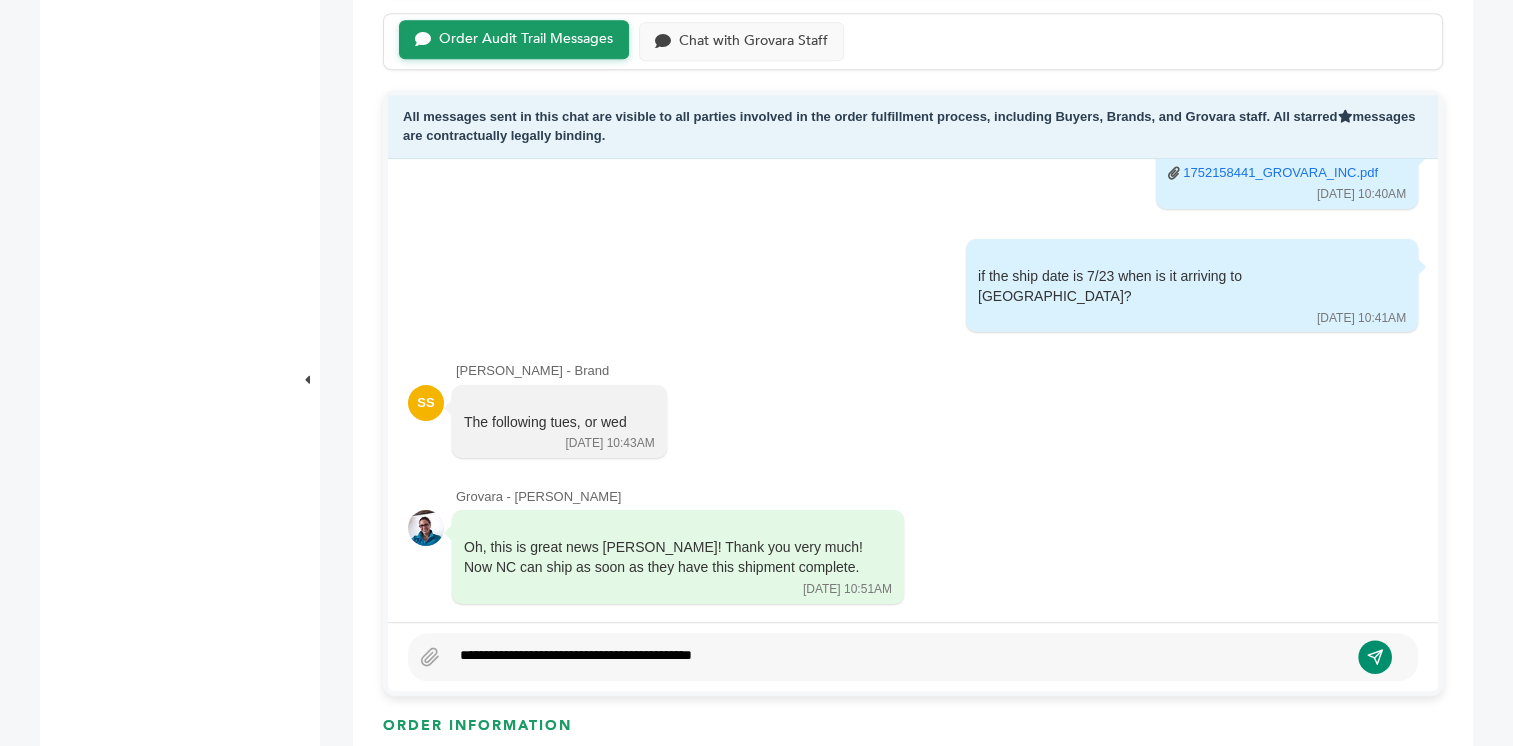 click at bounding box center [1375, 657] 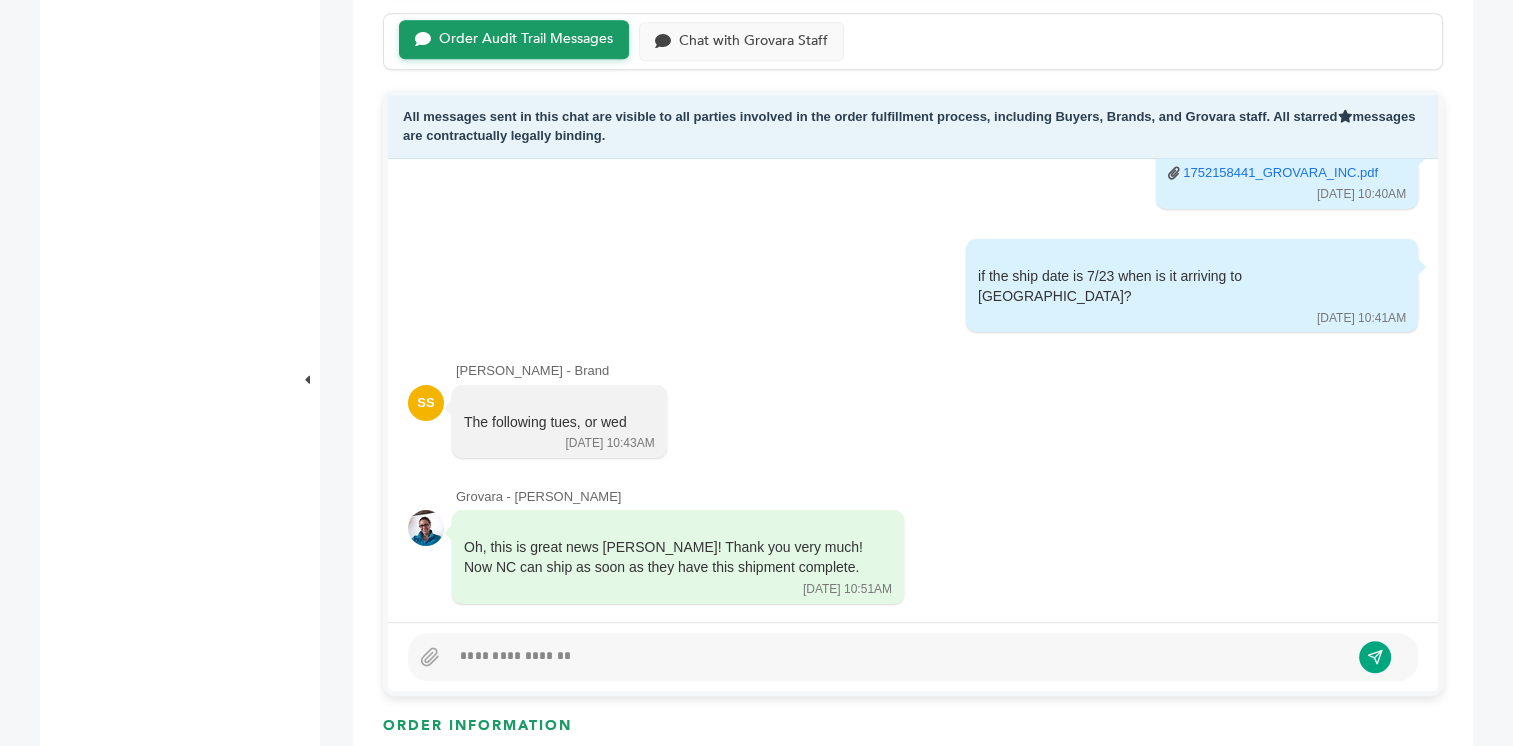 scroll, scrollTop: 7732, scrollLeft: 0, axis: vertical 